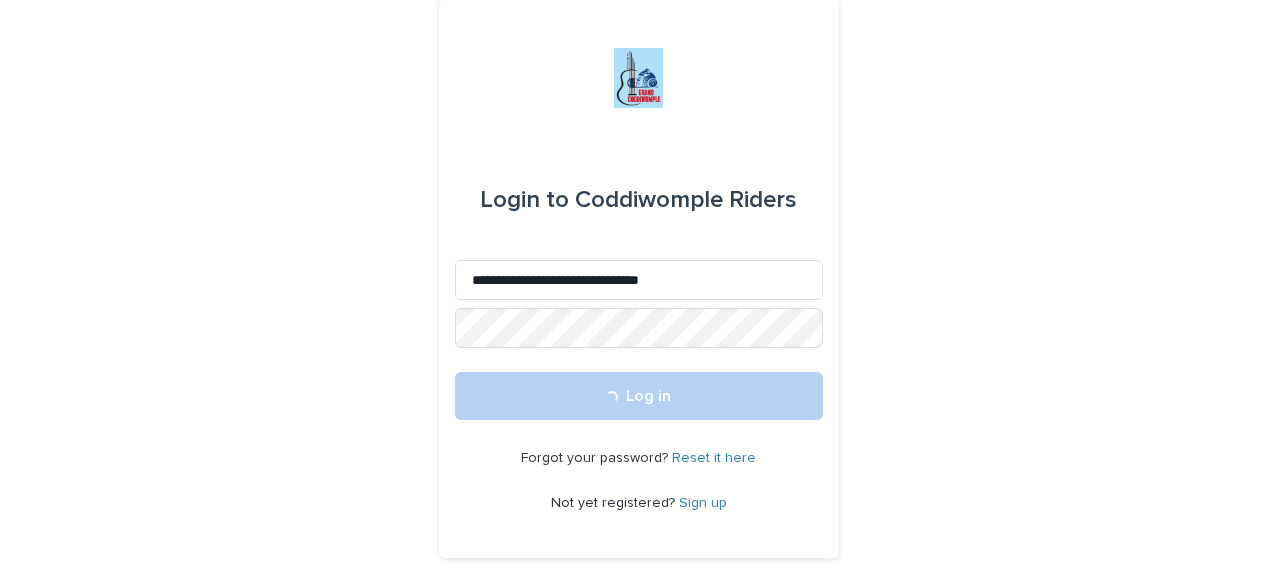 scroll, scrollTop: 0, scrollLeft: 0, axis: both 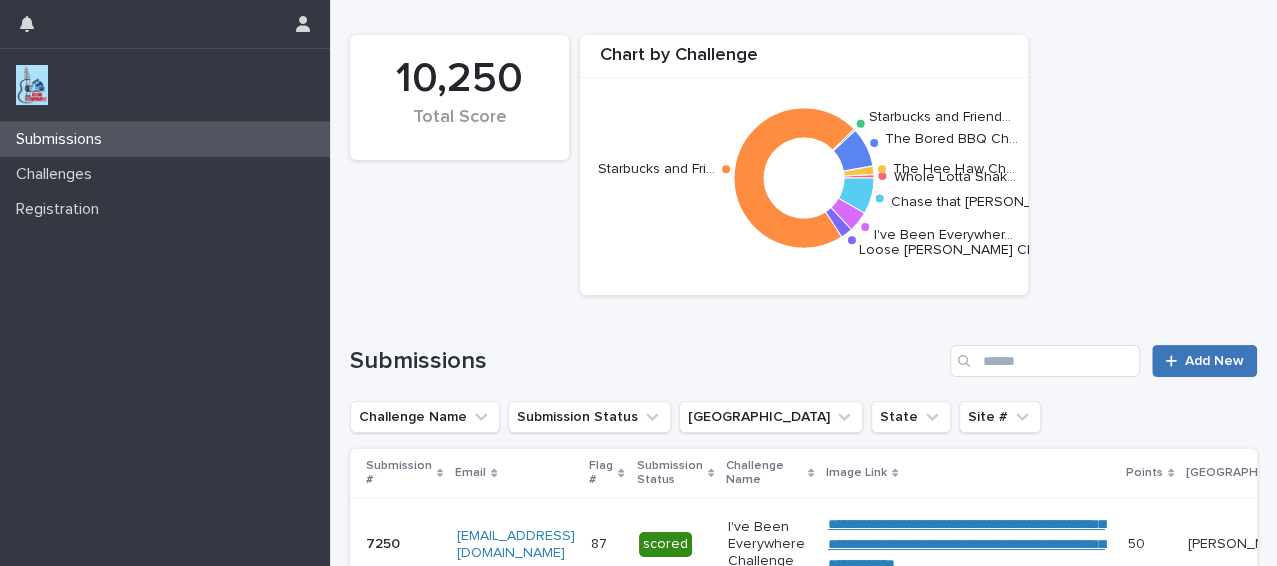 click on "Add New" at bounding box center [1214, 361] 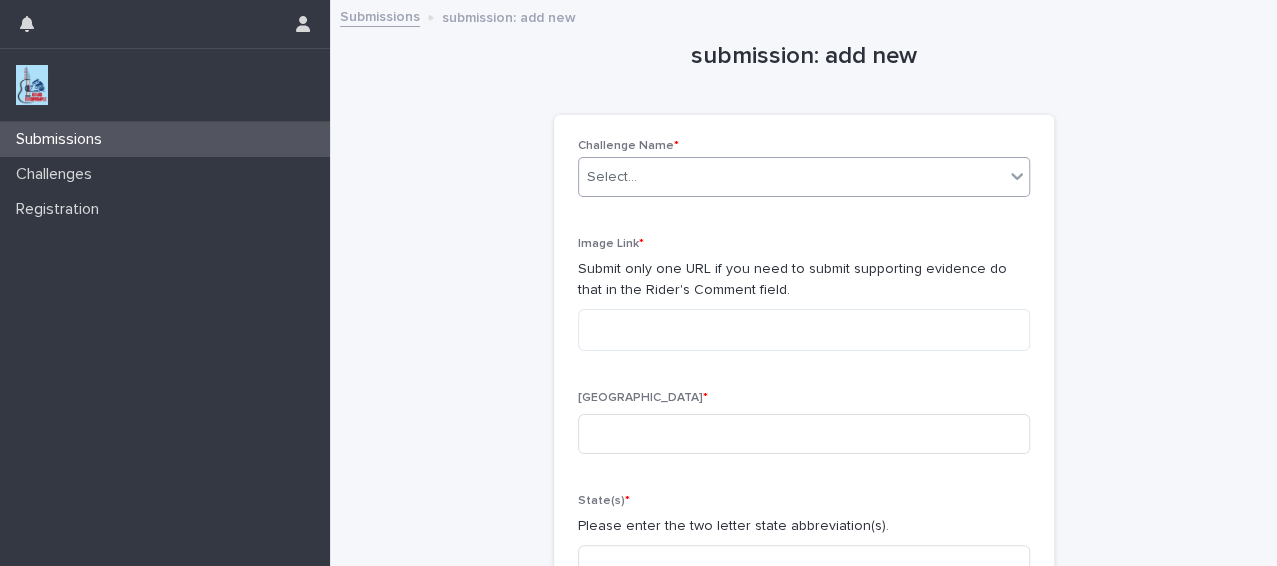 click on "Select..." at bounding box center [791, 177] 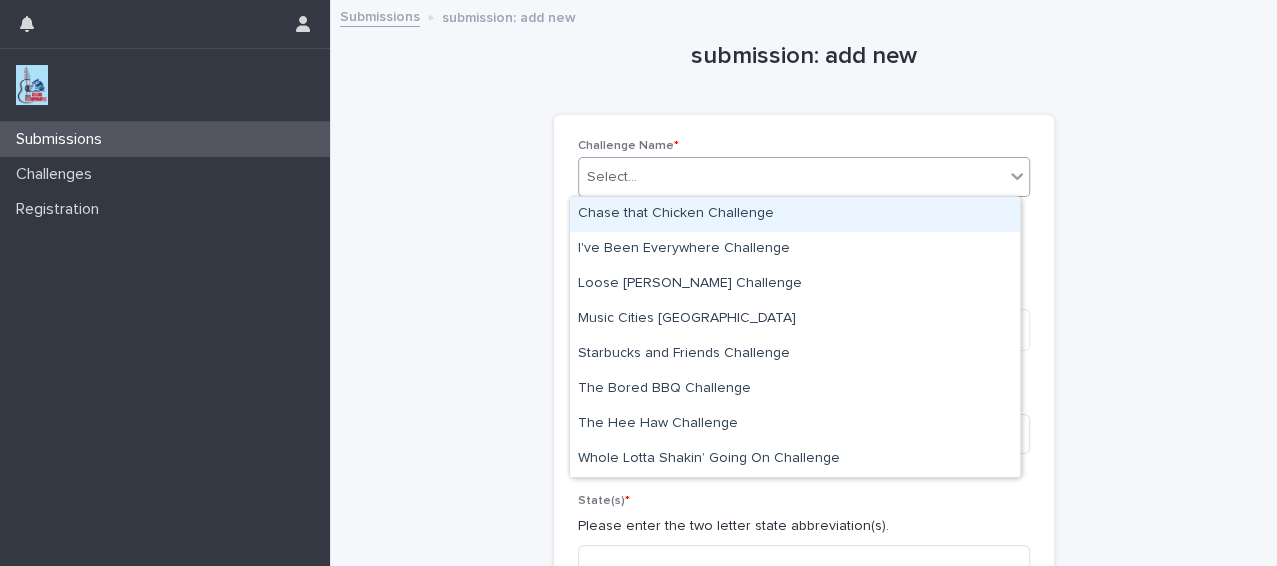 click 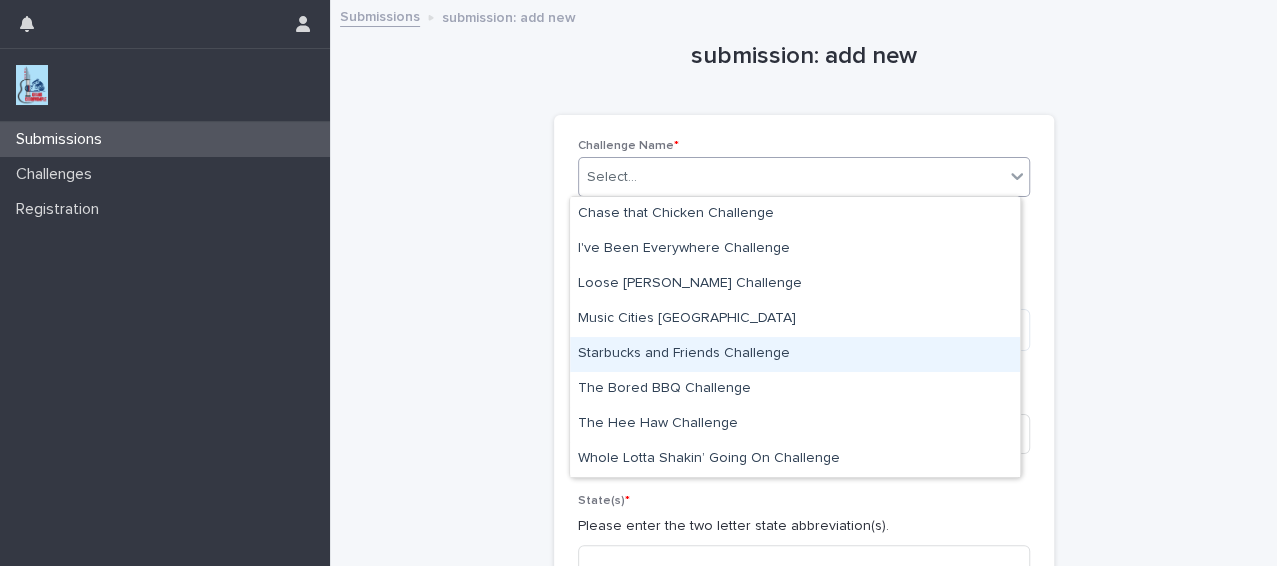 click on "Starbucks and Friends Challenge" at bounding box center (795, 354) 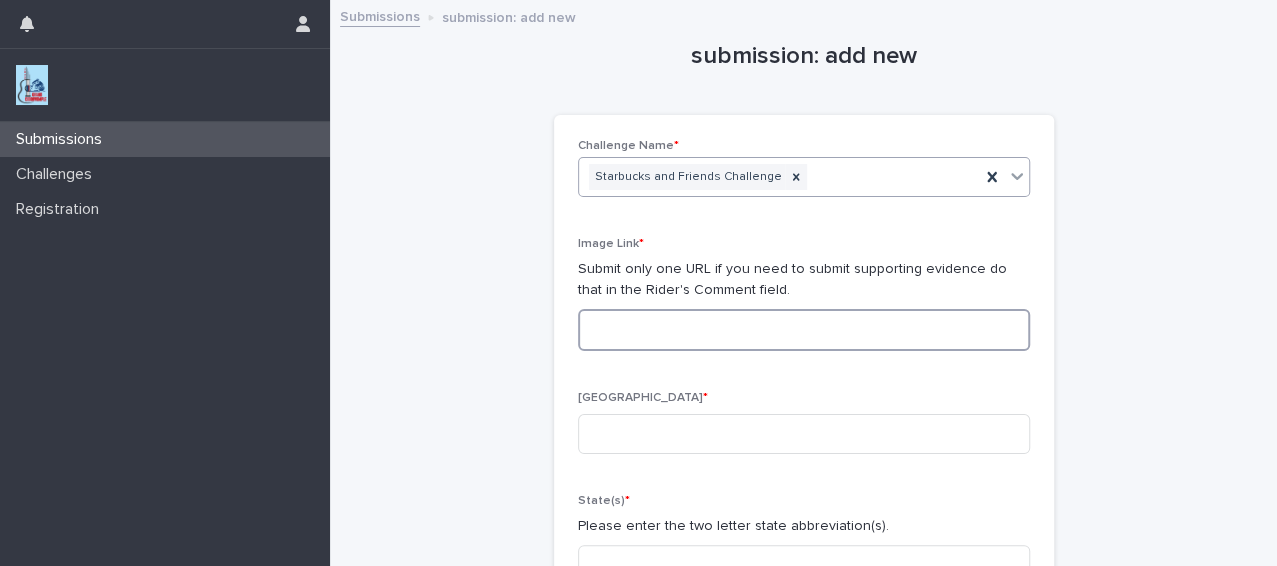 click at bounding box center (804, 330) 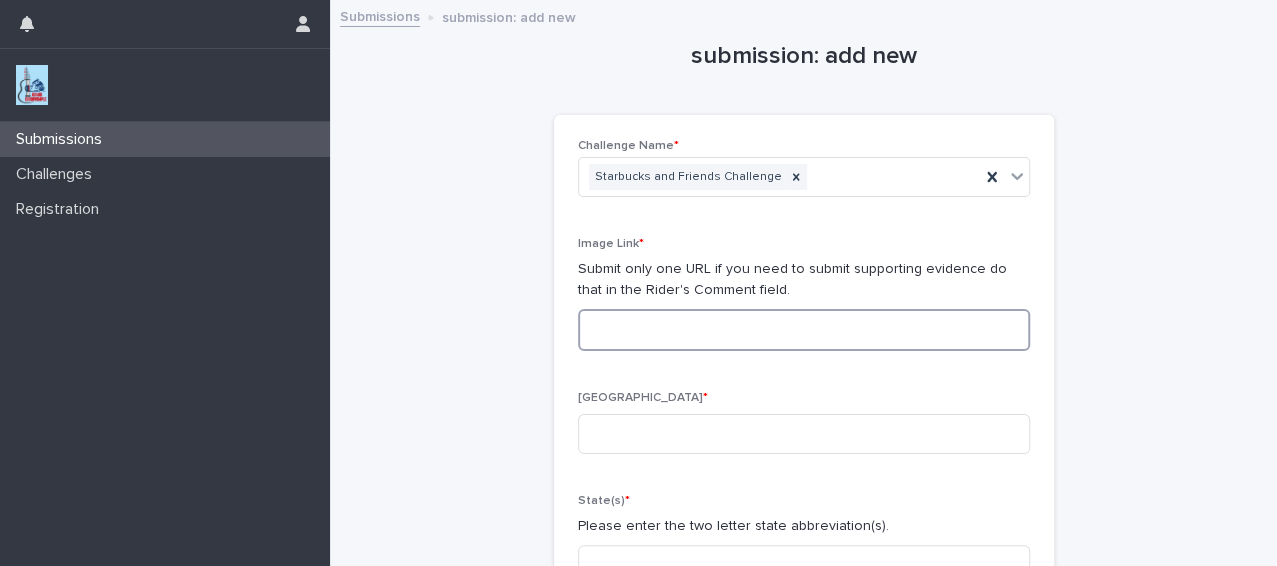 paste on "**********" 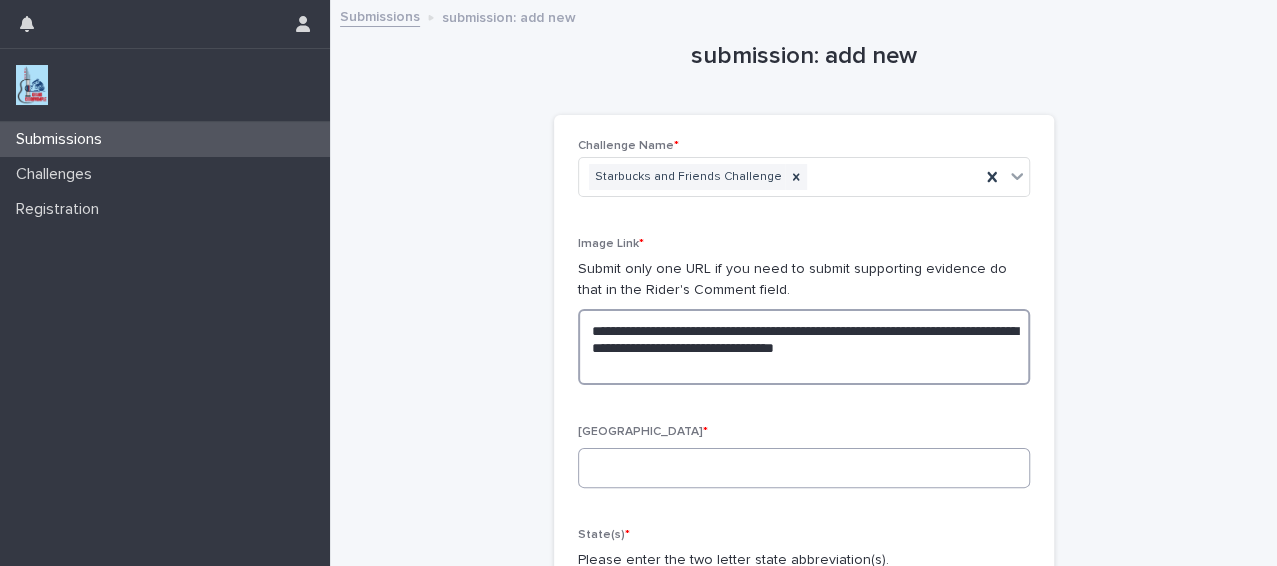 type on "**********" 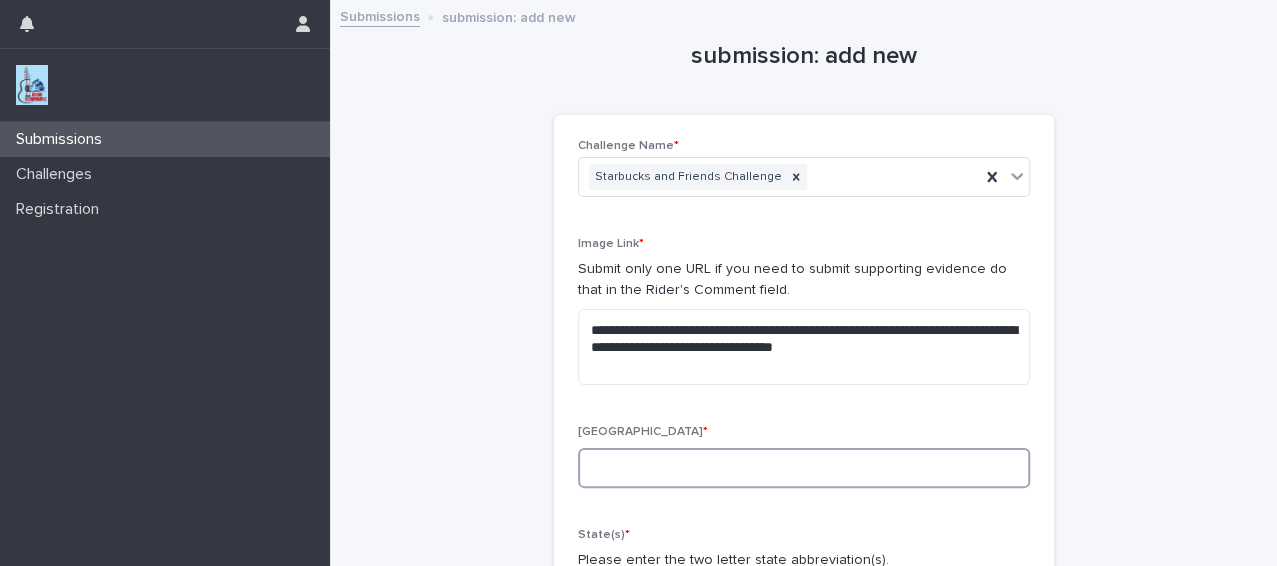 click at bounding box center (804, 468) 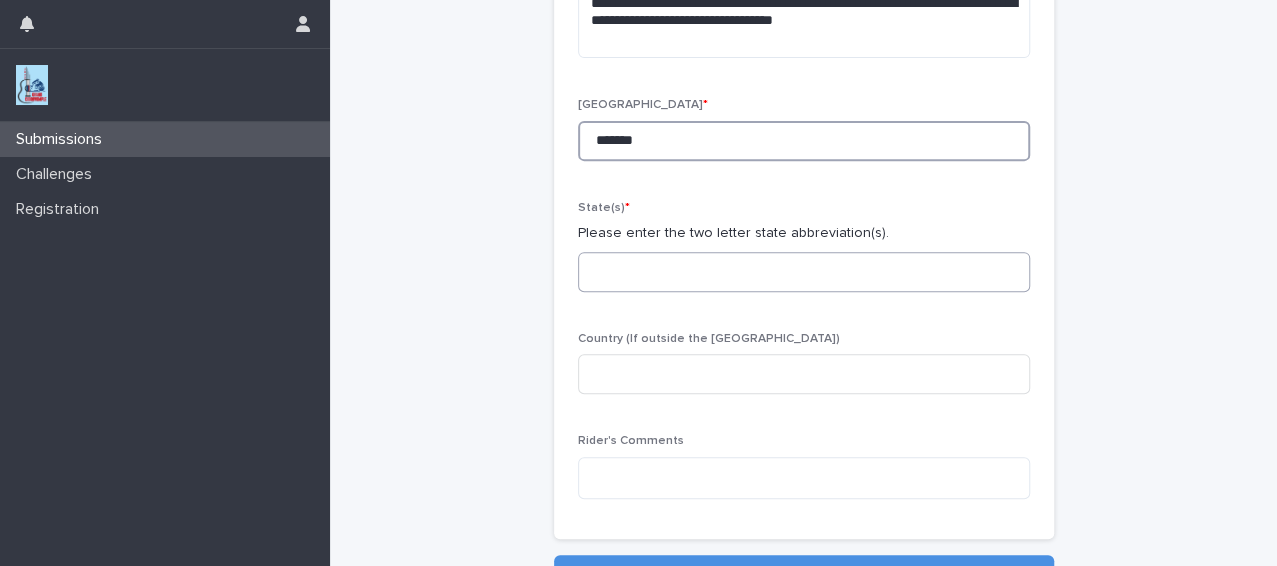 type on "*******" 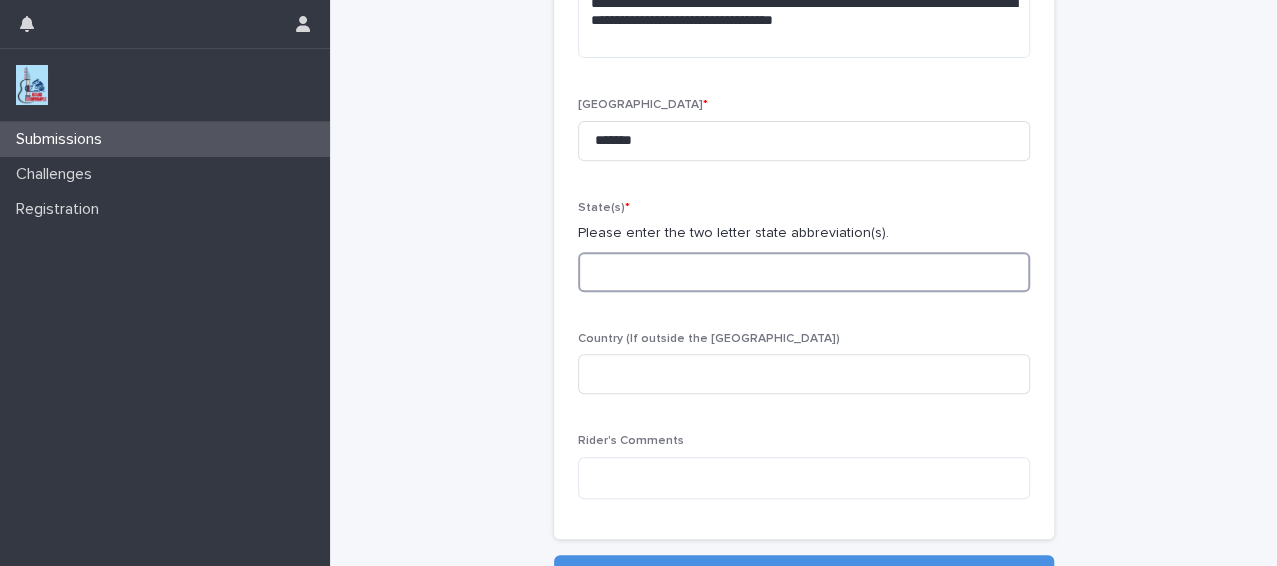 scroll, scrollTop: 331, scrollLeft: 0, axis: vertical 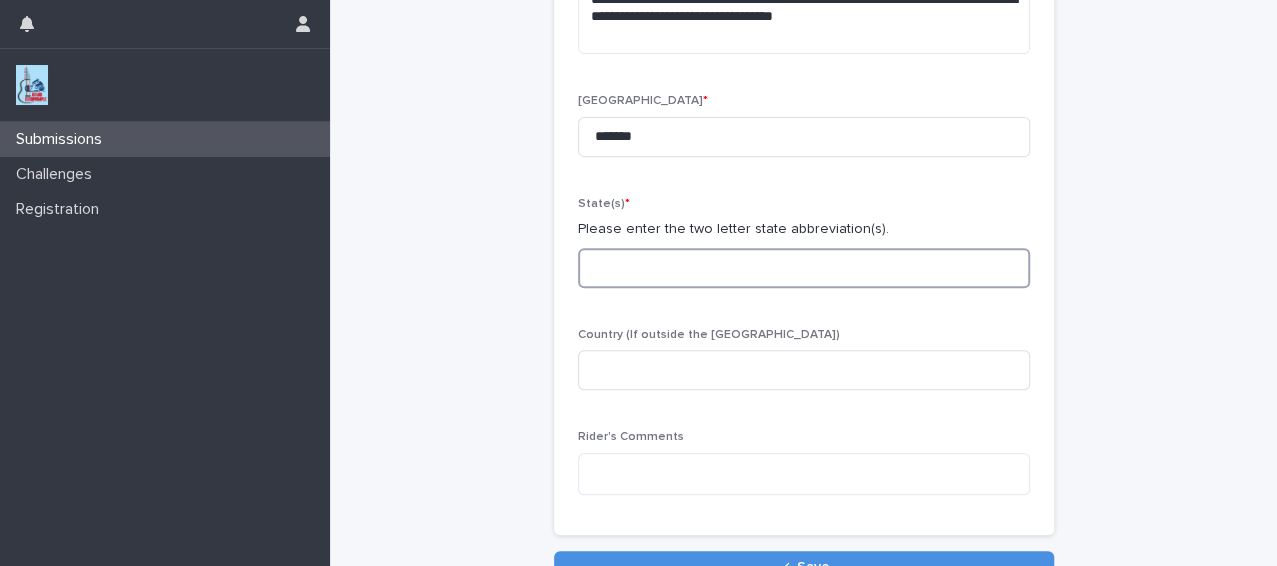 click at bounding box center [804, 268] 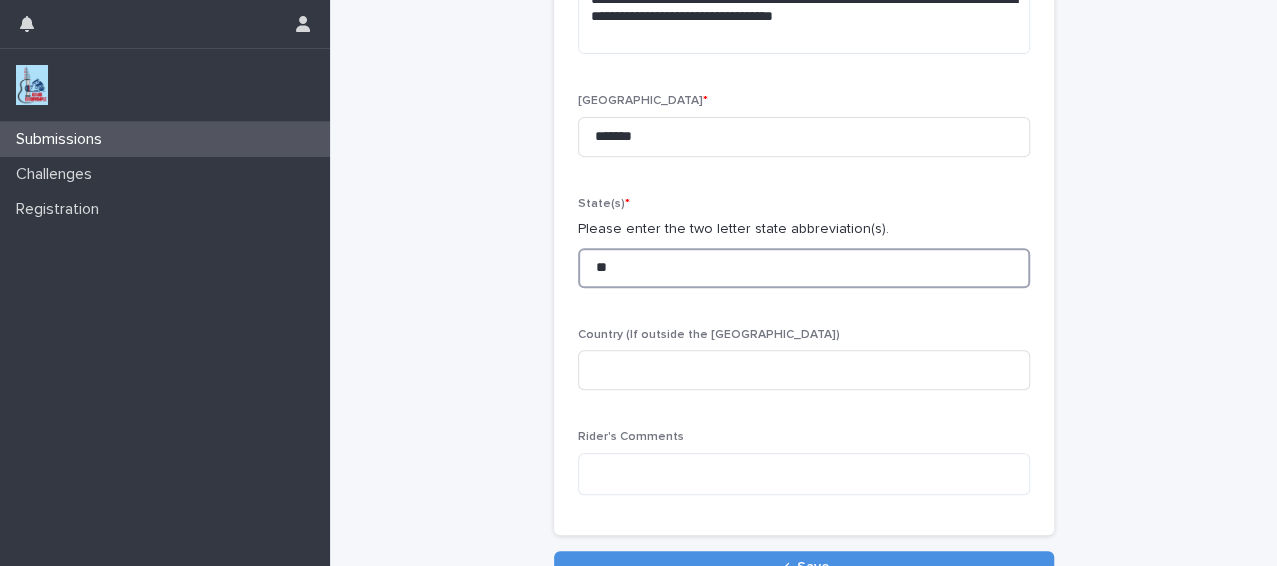 scroll, scrollTop: 331, scrollLeft: 0, axis: vertical 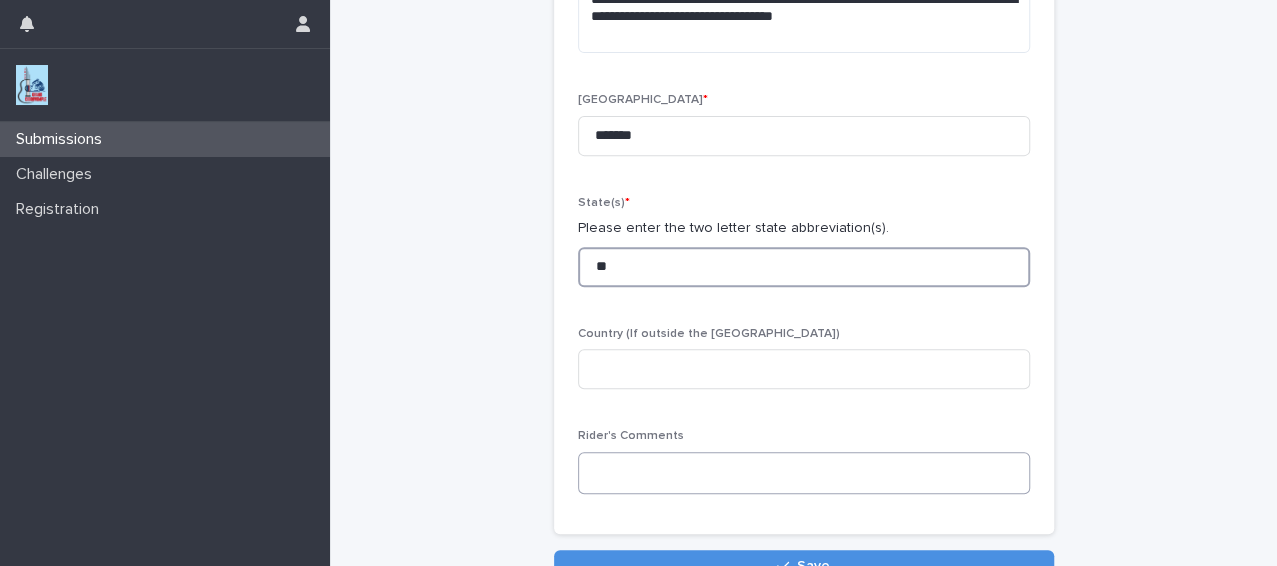 type on "**" 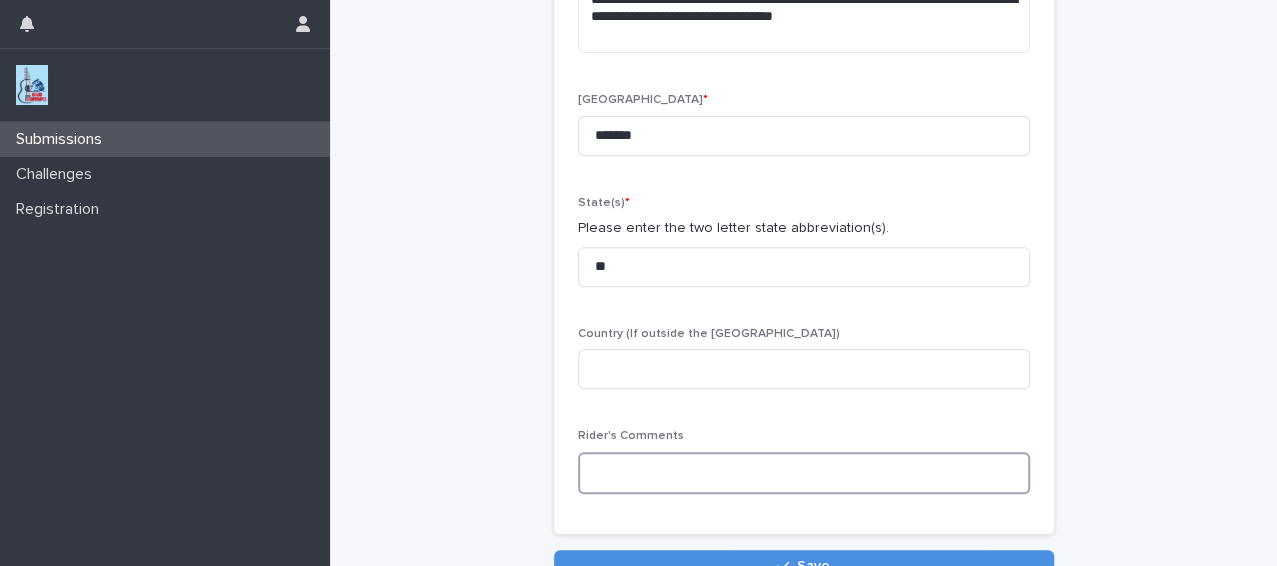 click at bounding box center [804, 473] 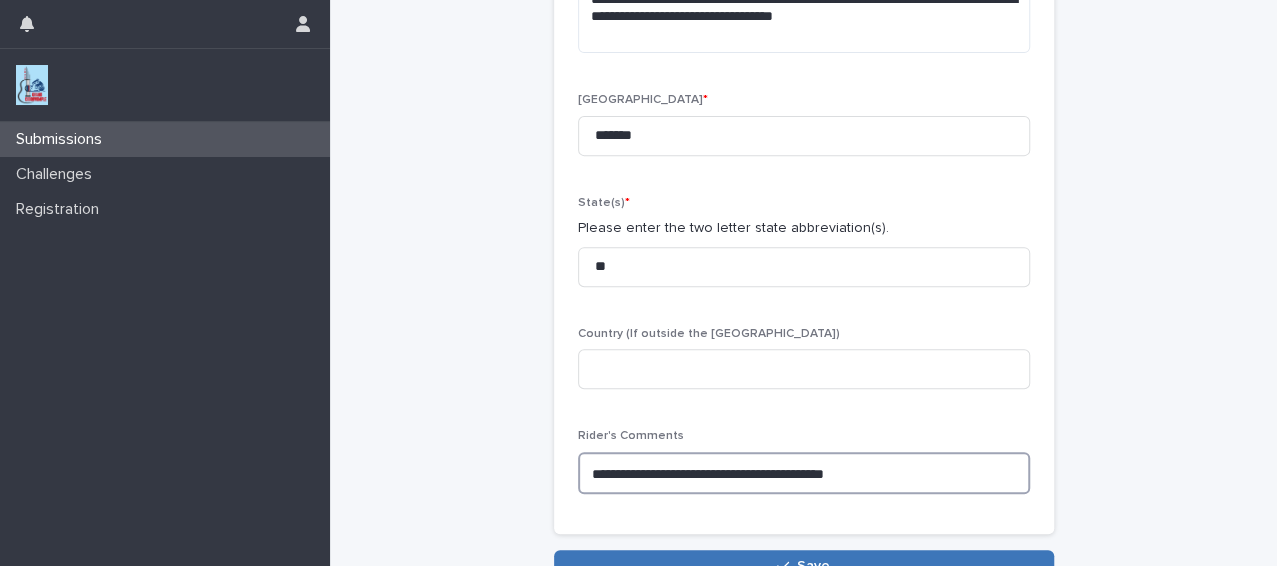 type on "**********" 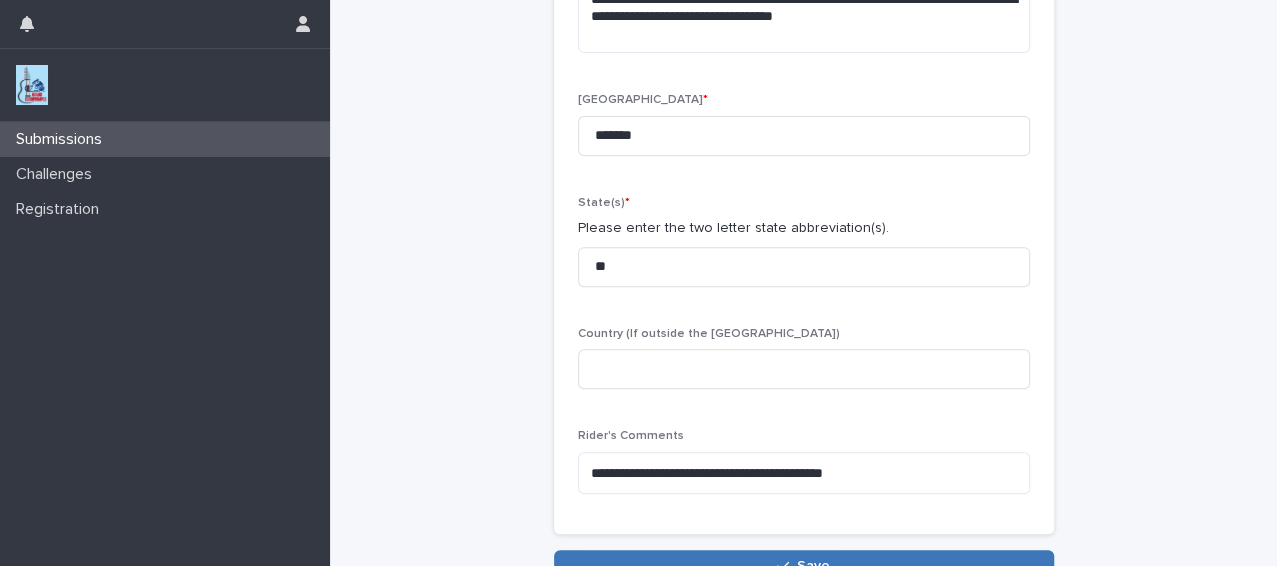 click on "Save" at bounding box center (804, 566) 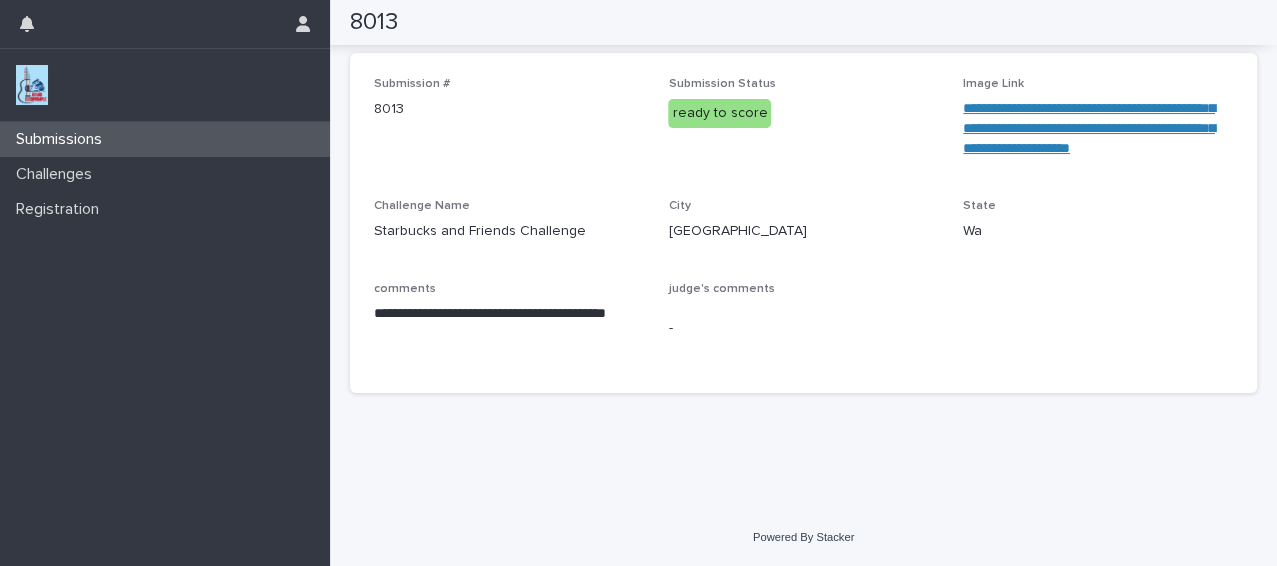 scroll, scrollTop: 133, scrollLeft: 0, axis: vertical 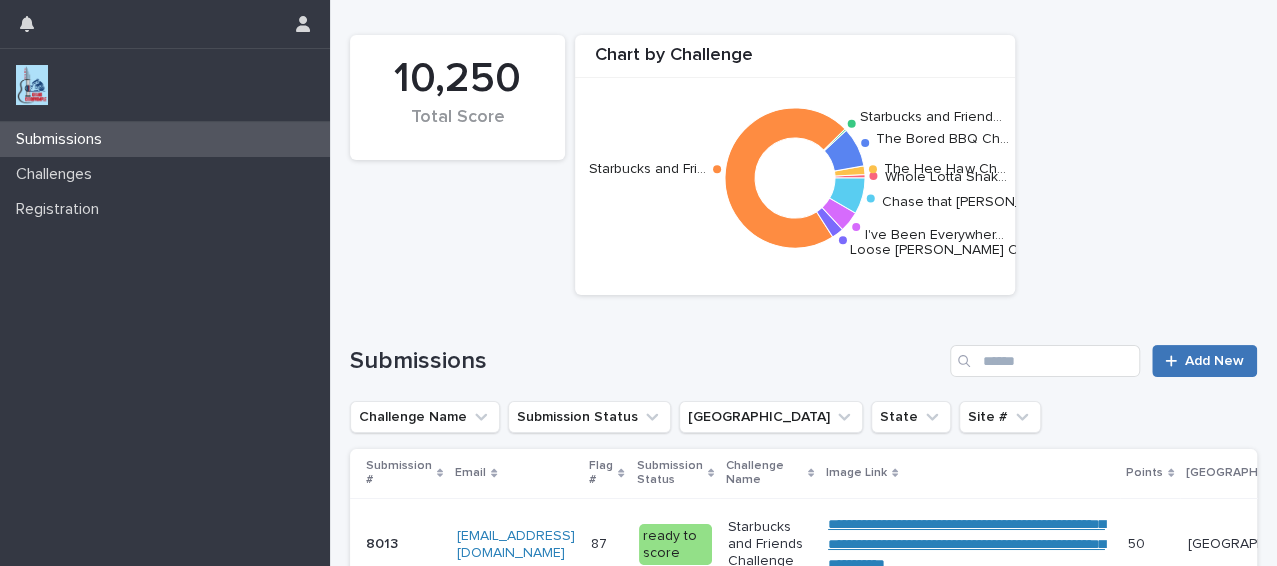 click on "Add New" at bounding box center [1204, 361] 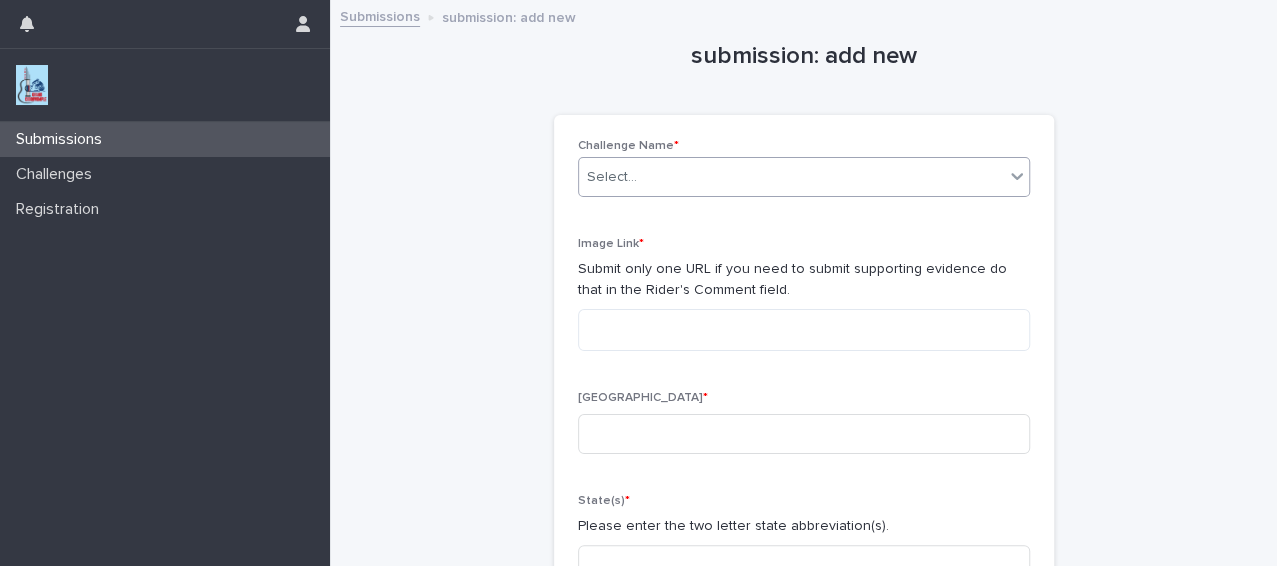 click on "Select..." at bounding box center (791, 177) 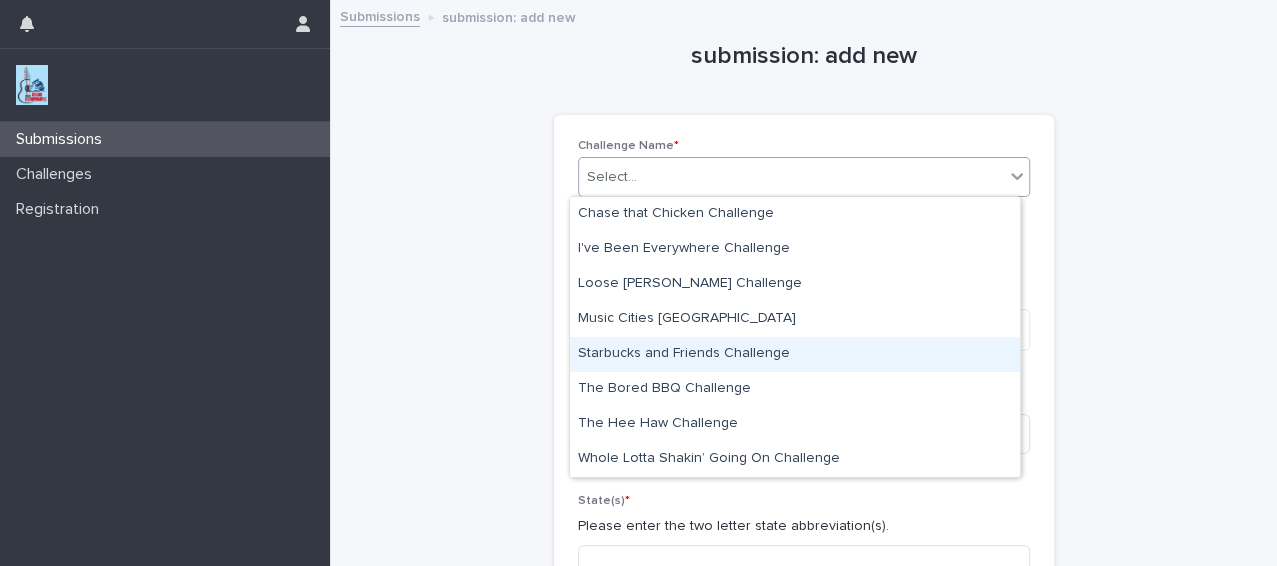 click on "Starbucks and Friends Challenge" at bounding box center (795, 354) 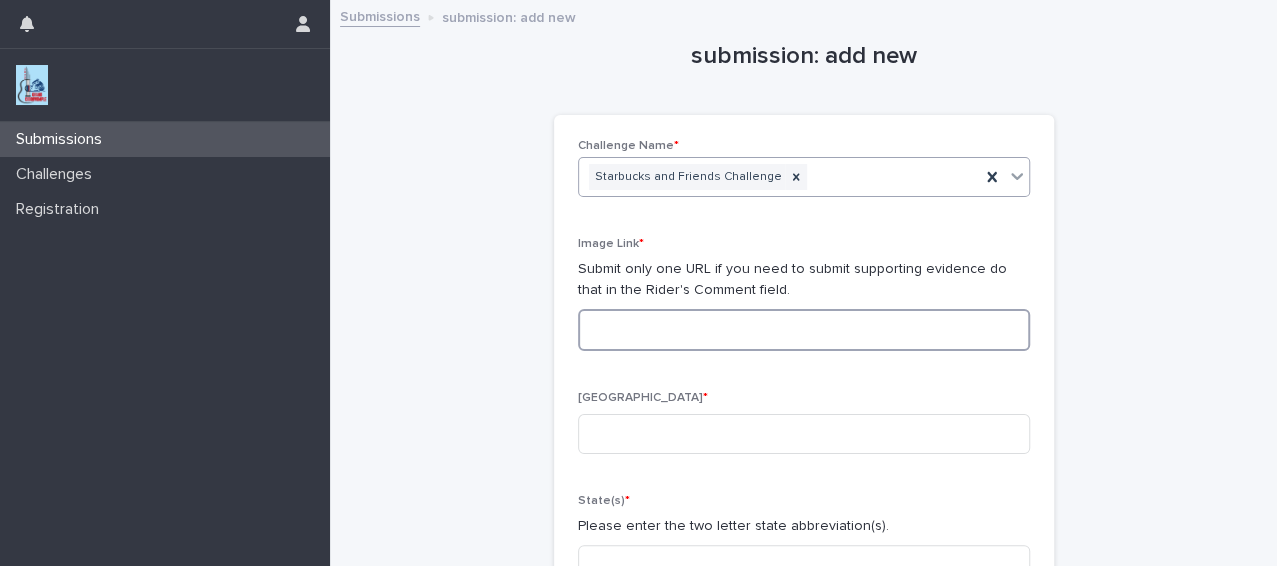 click at bounding box center [804, 330] 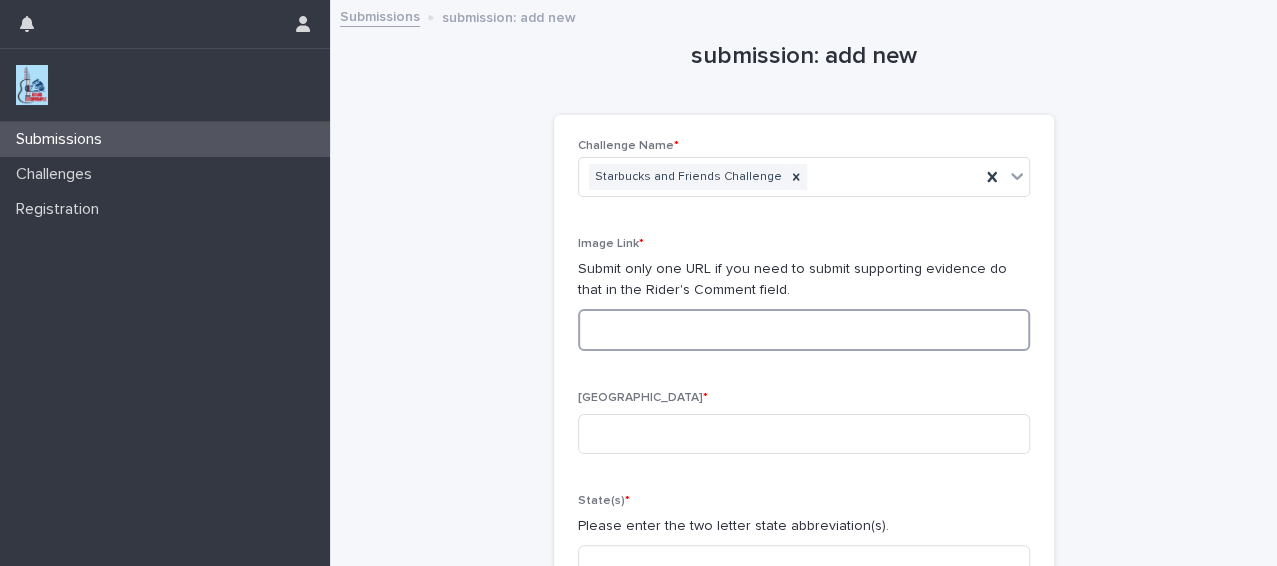 paste on "**********" 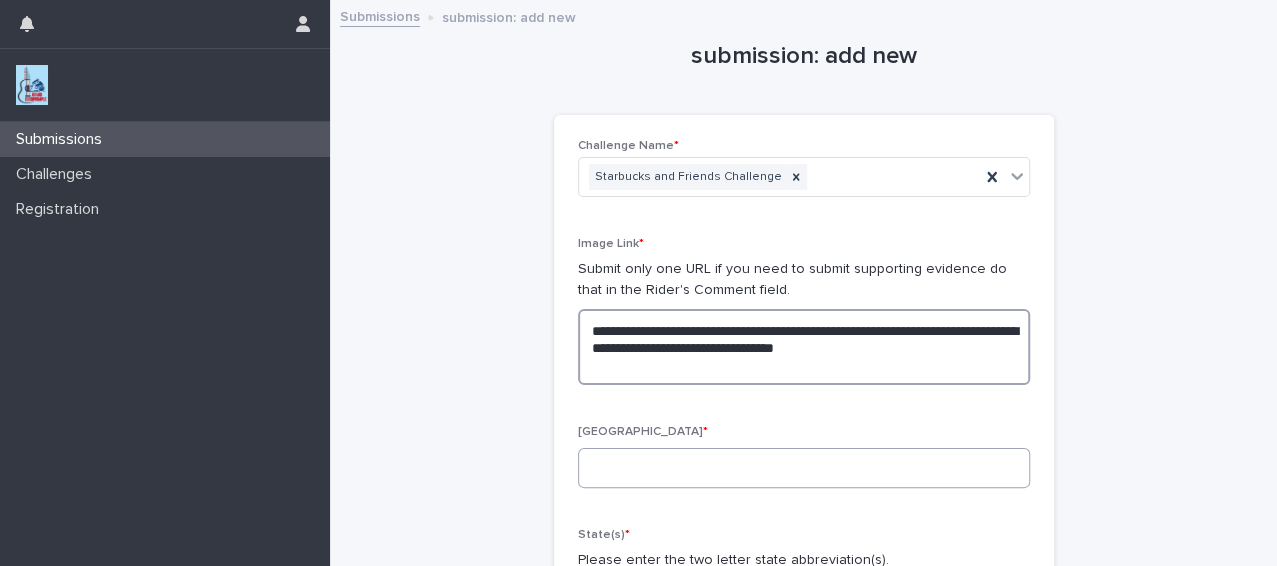 type on "**********" 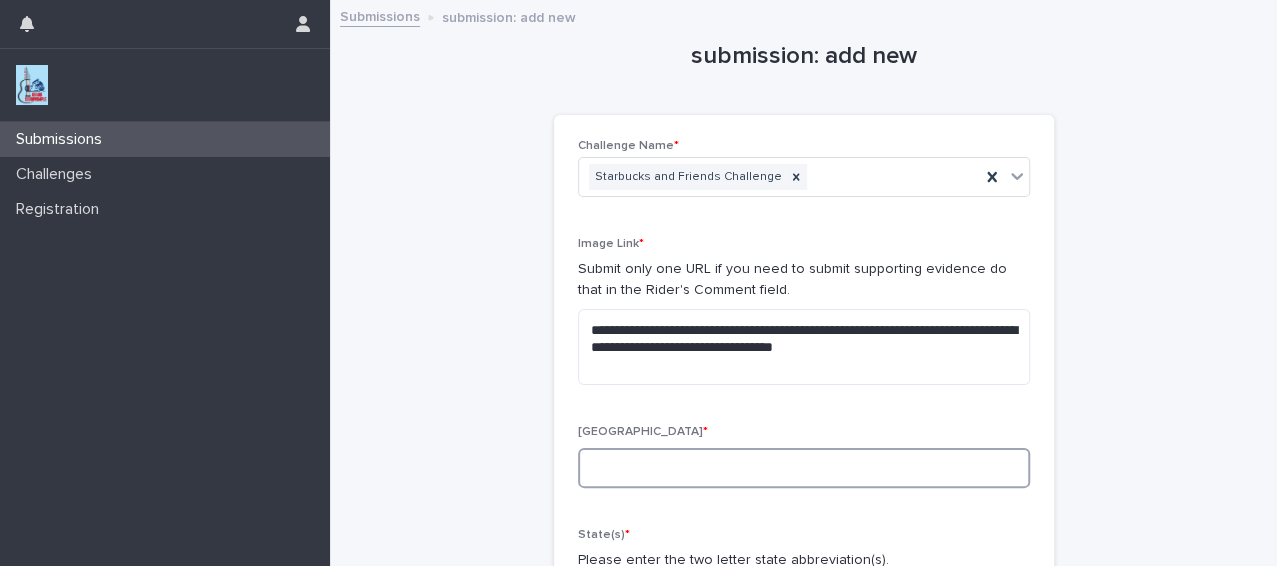 click at bounding box center [804, 468] 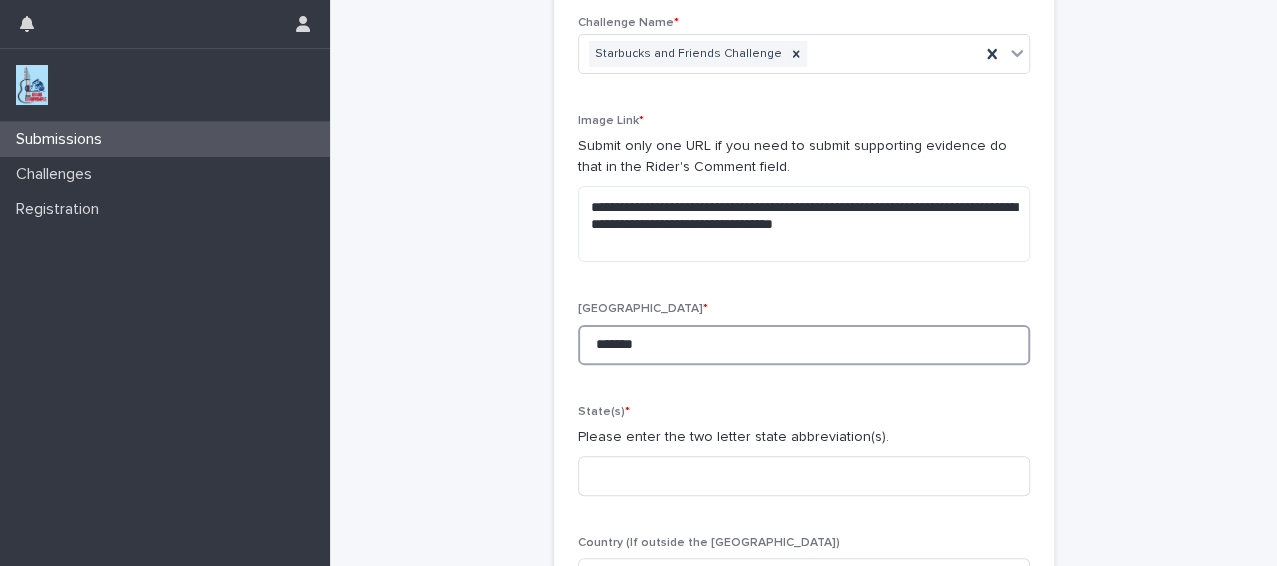 scroll, scrollTop: 191, scrollLeft: 0, axis: vertical 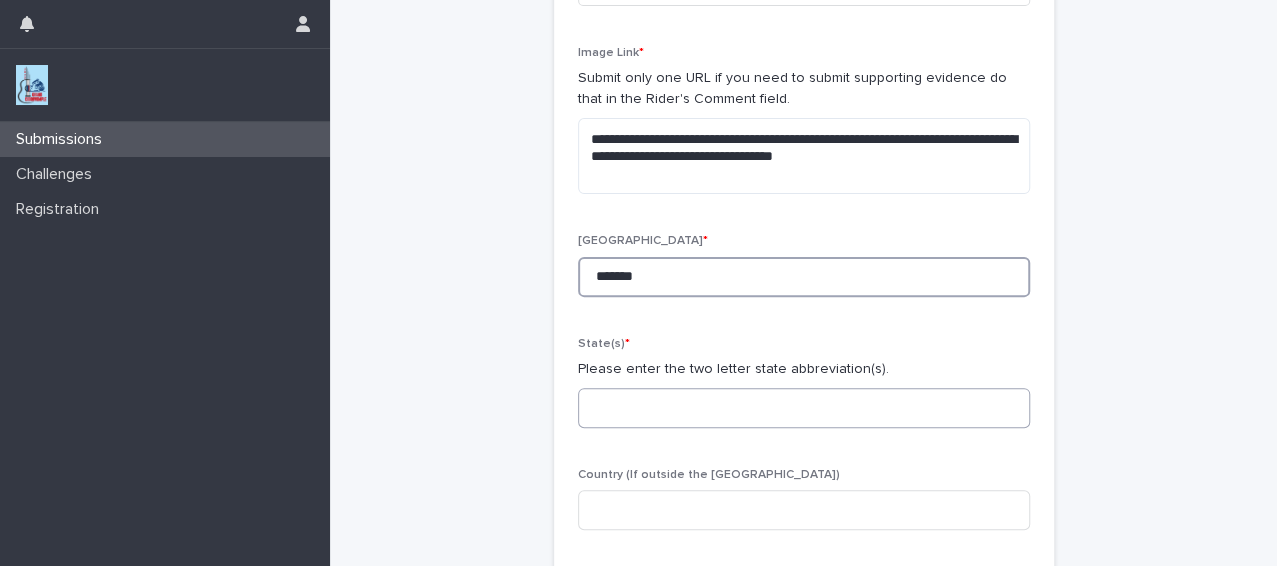 type on "*******" 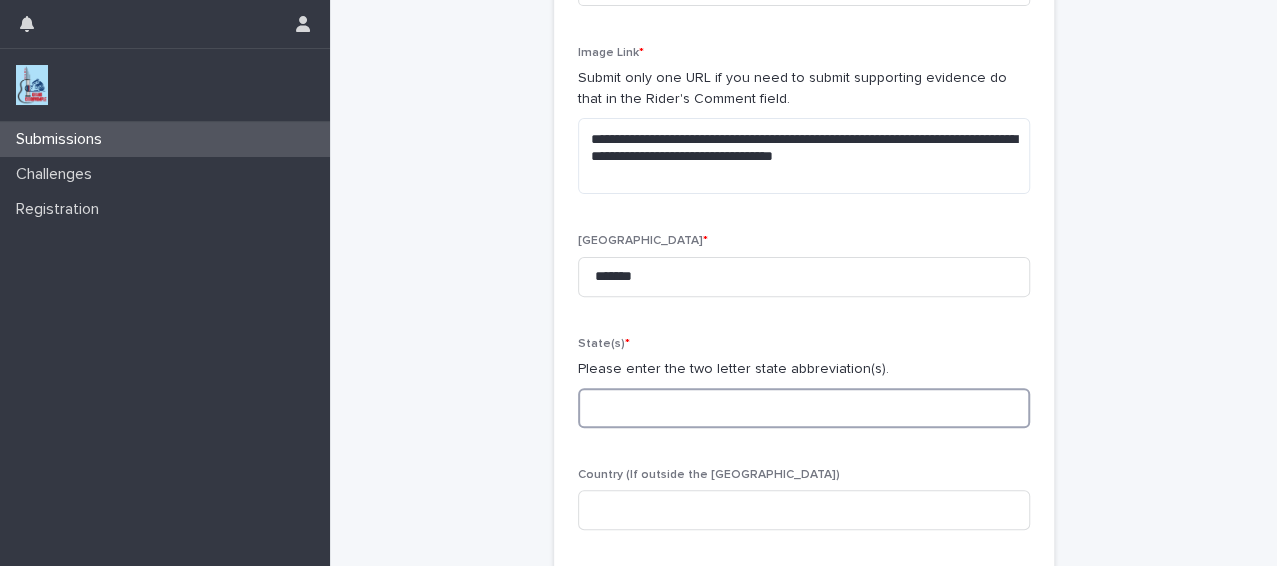 click at bounding box center (804, 408) 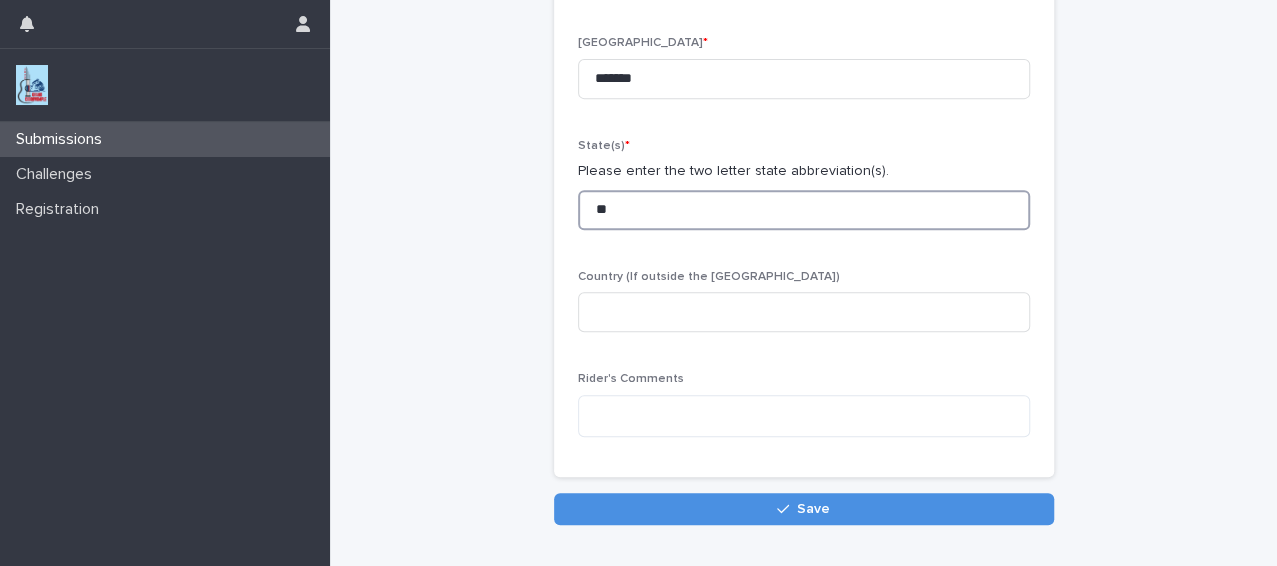scroll, scrollTop: 397, scrollLeft: 0, axis: vertical 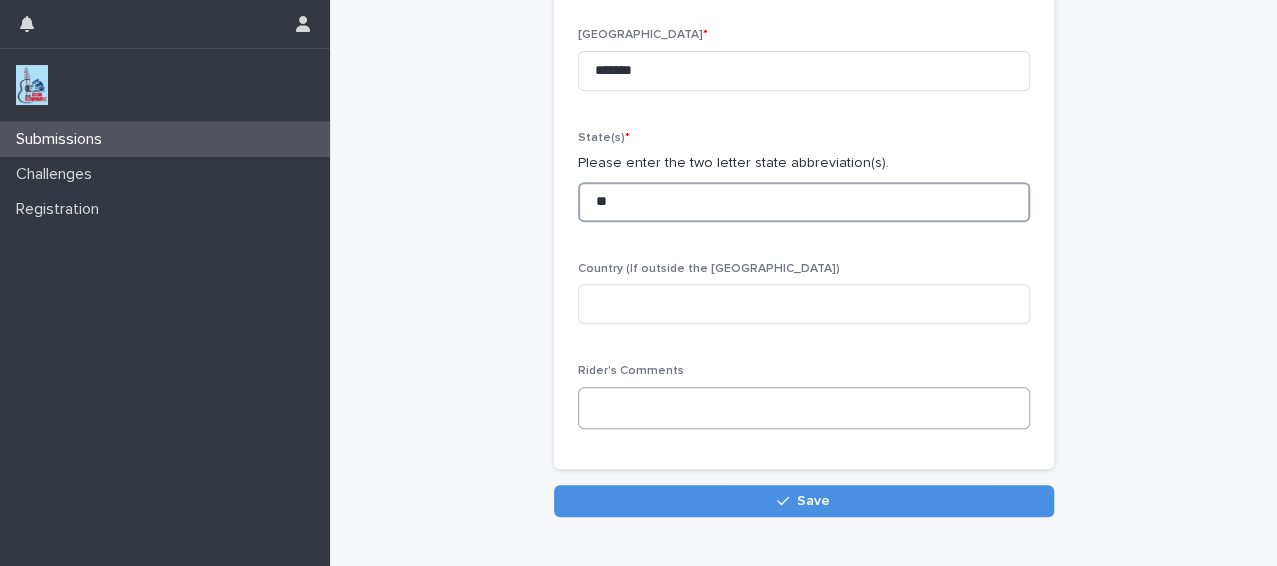type on "**" 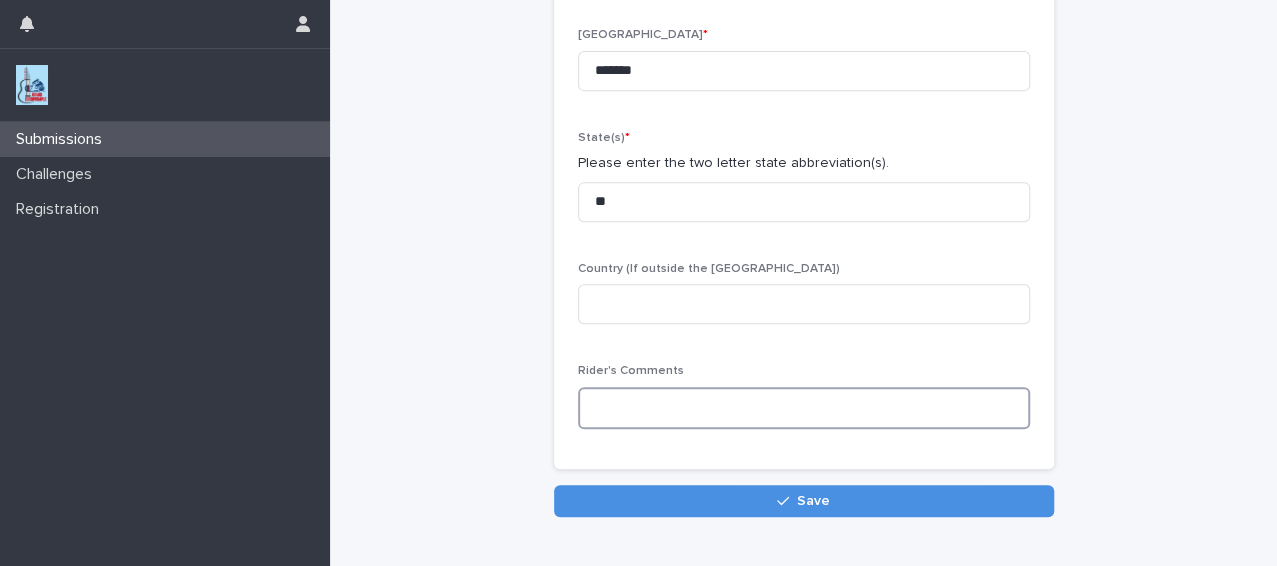 click at bounding box center [804, 408] 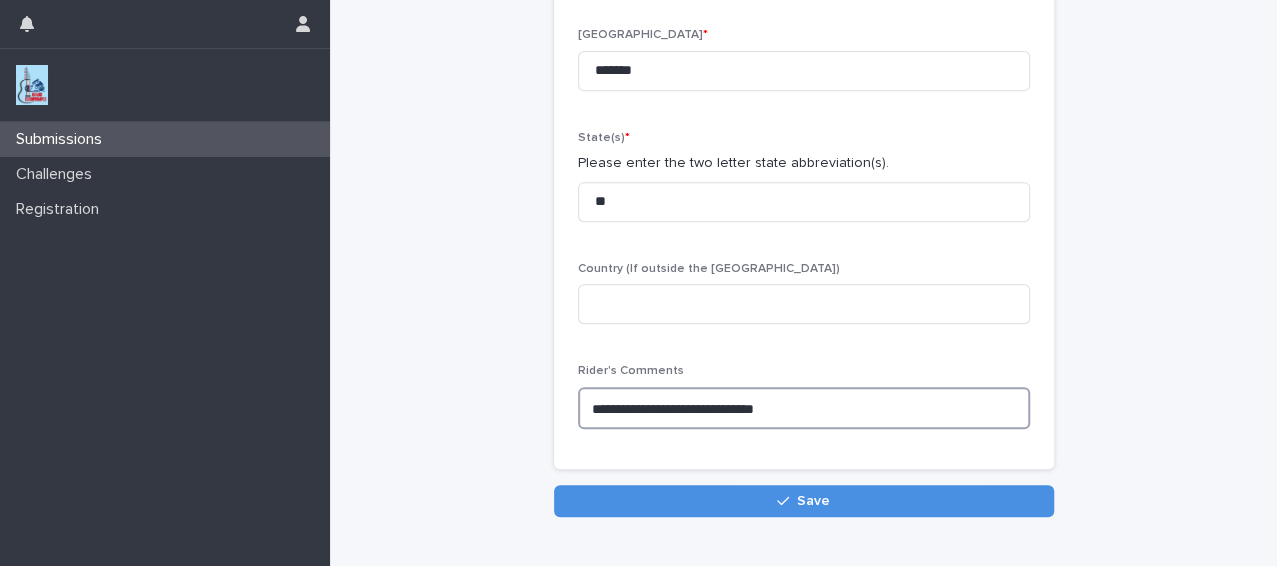click on "**********" at bounding box center (804, 408) 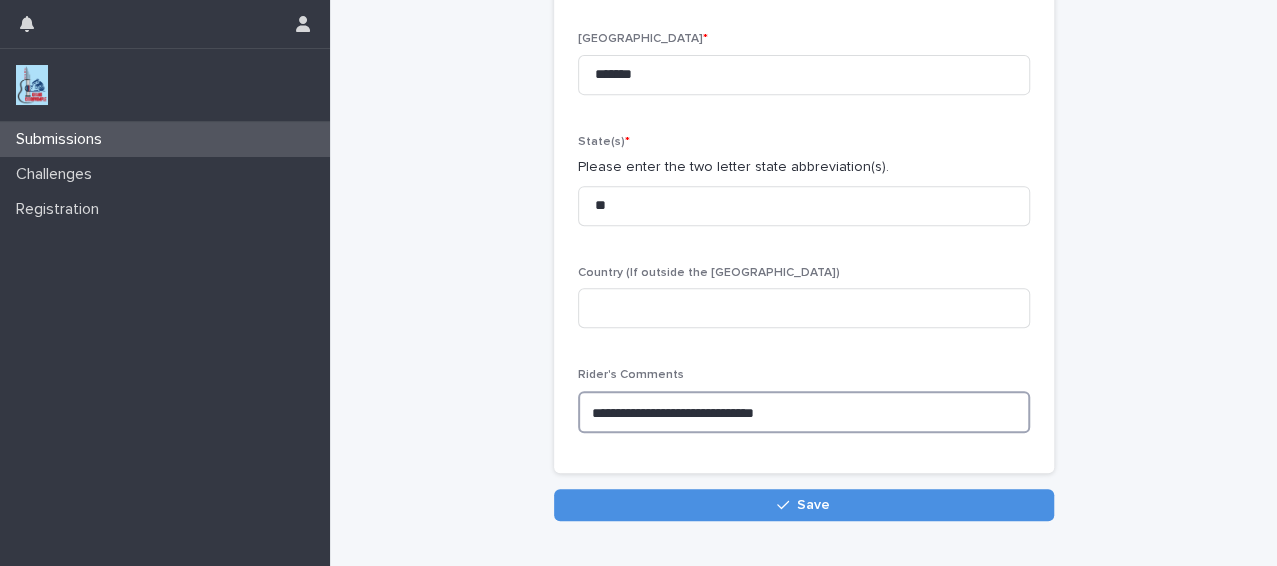 scroll, scrollTop: 387, scrollLeft: 0, axis: vertical 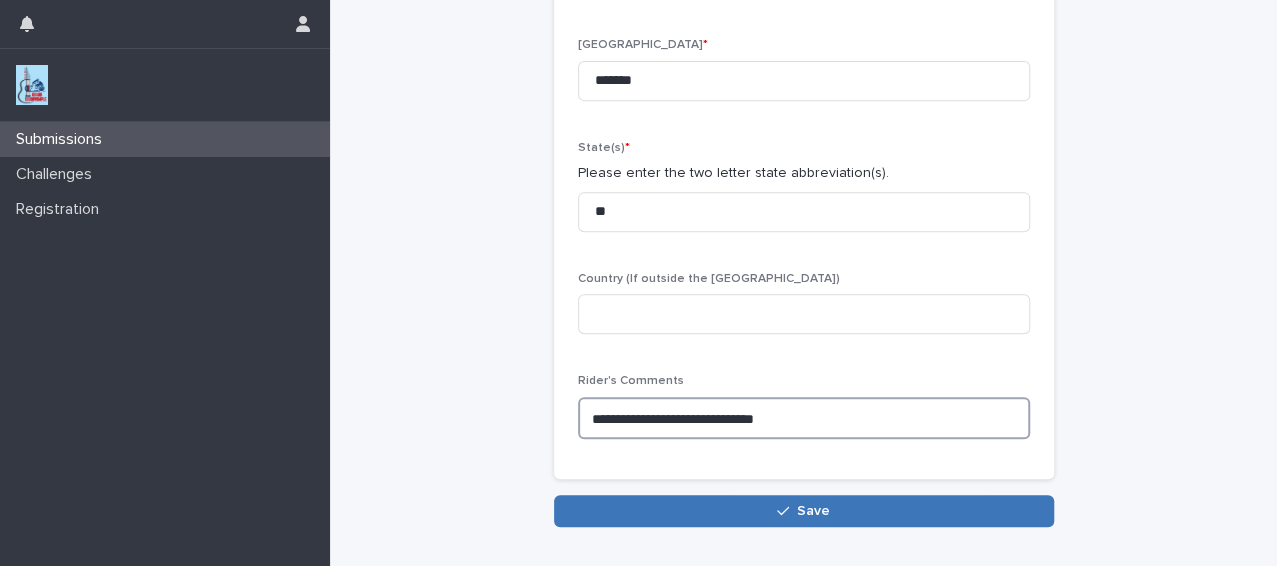 type on "**********" 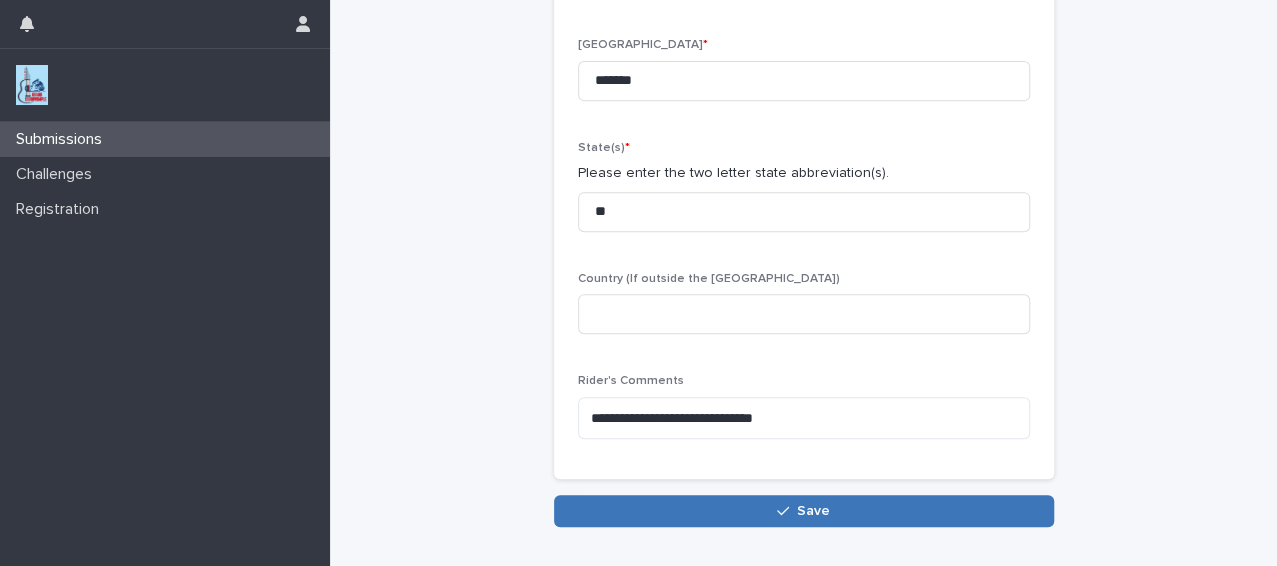 click on "Save" at bounding box center (804, 511) 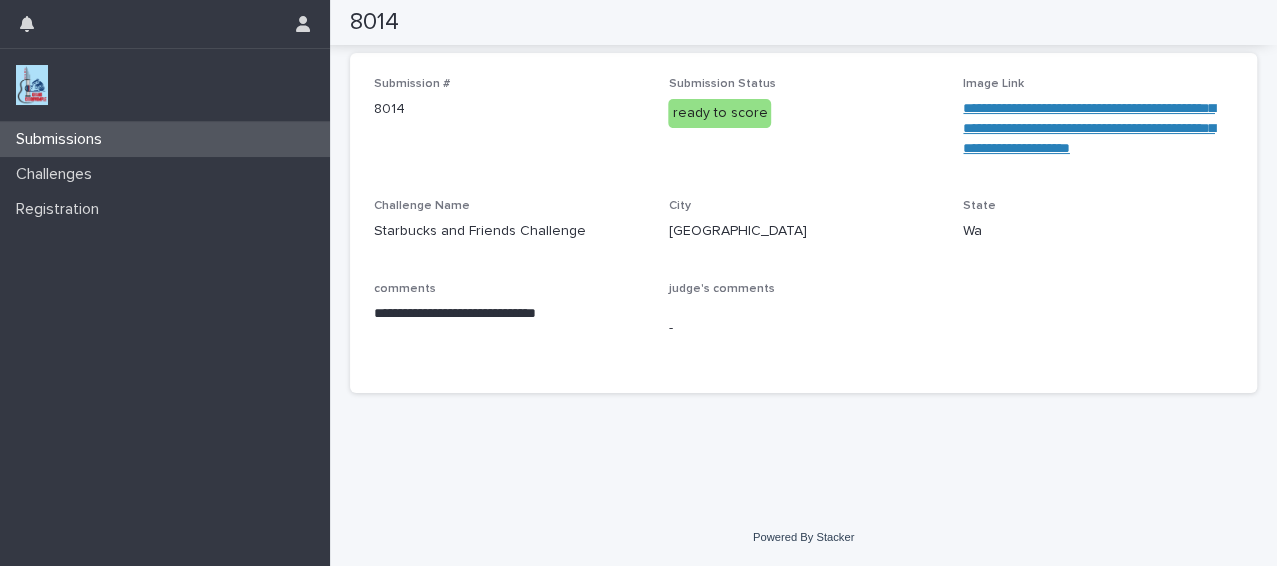 scroll, scrollTop: 133, scrollLeft: 0, axis: vertical 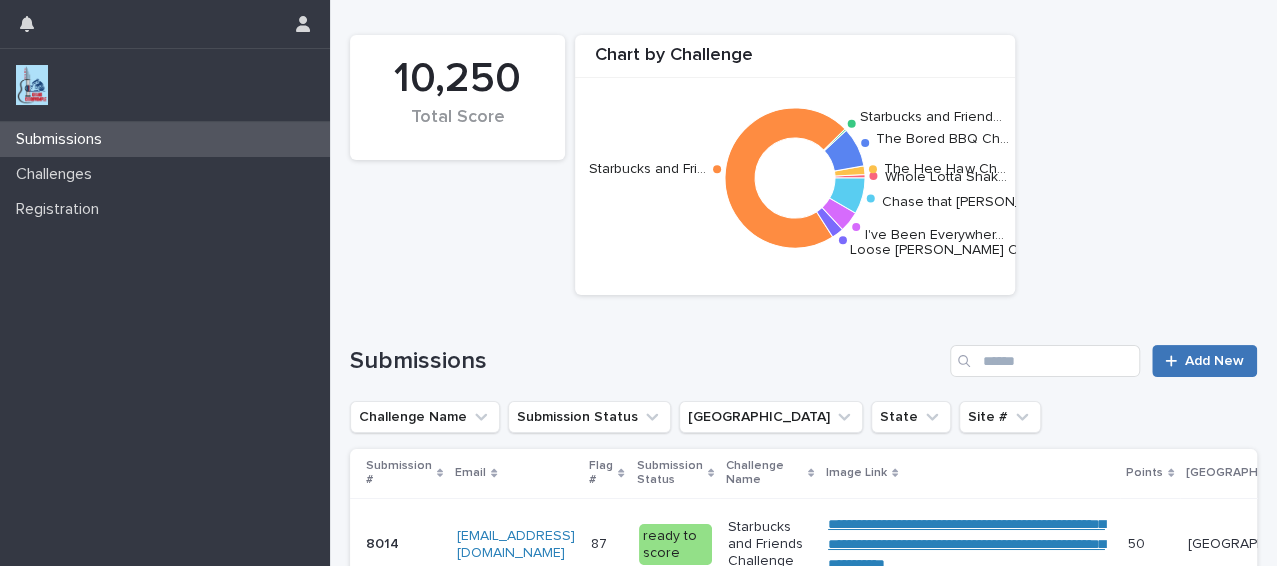 click on "Add New" at bounding box center [1204, 361] 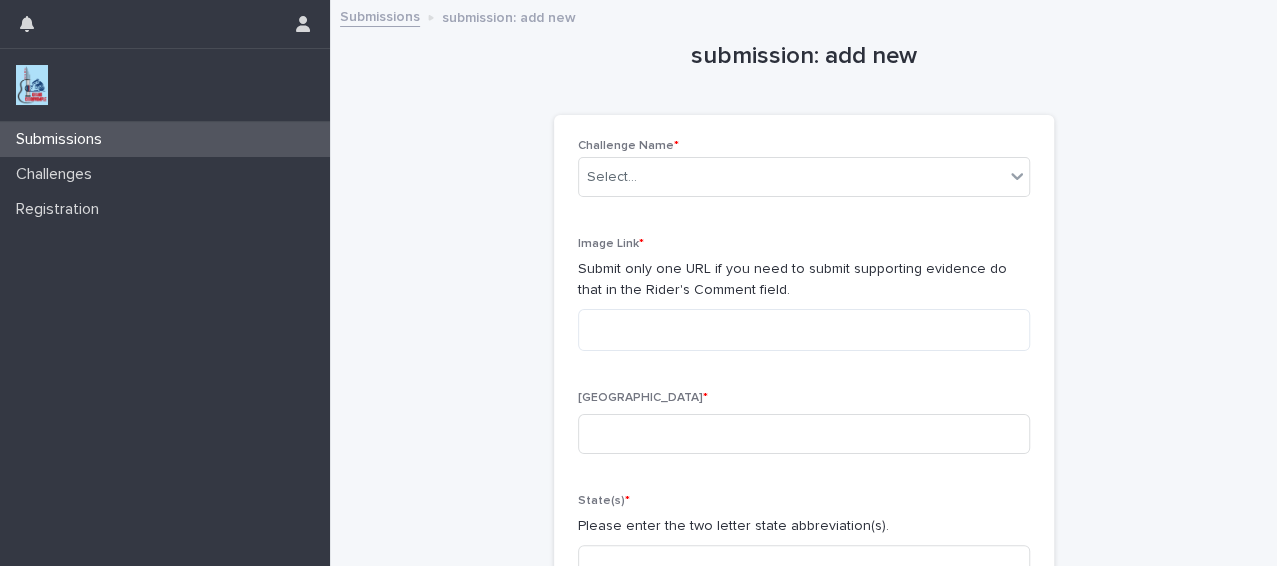 click on "submission: add new Loading... Saving… Loading... Saving… Loading... Saving… Challenge Name * Select... Image Link * Submit only one URL if you need to submit supporting evidence do that in the Rider's Comment field. Closest City * State(s) * Please enter the two letter state abbreviation(s). Country (If outside the [GEOGRAPHIC_DATA]) Rider's Comments Sorry, there was an error saving your record. Please try again. Please fill out the required fields above. Save" at bounding box center (803, 441) 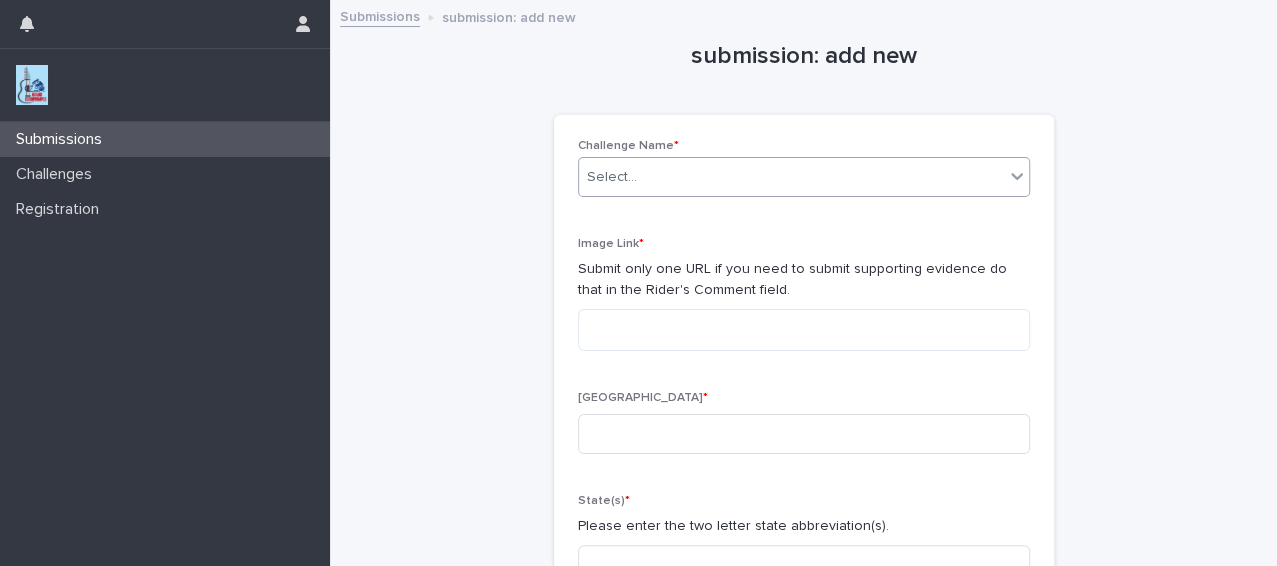 click on "Select..." at bounding box center (804, 177) 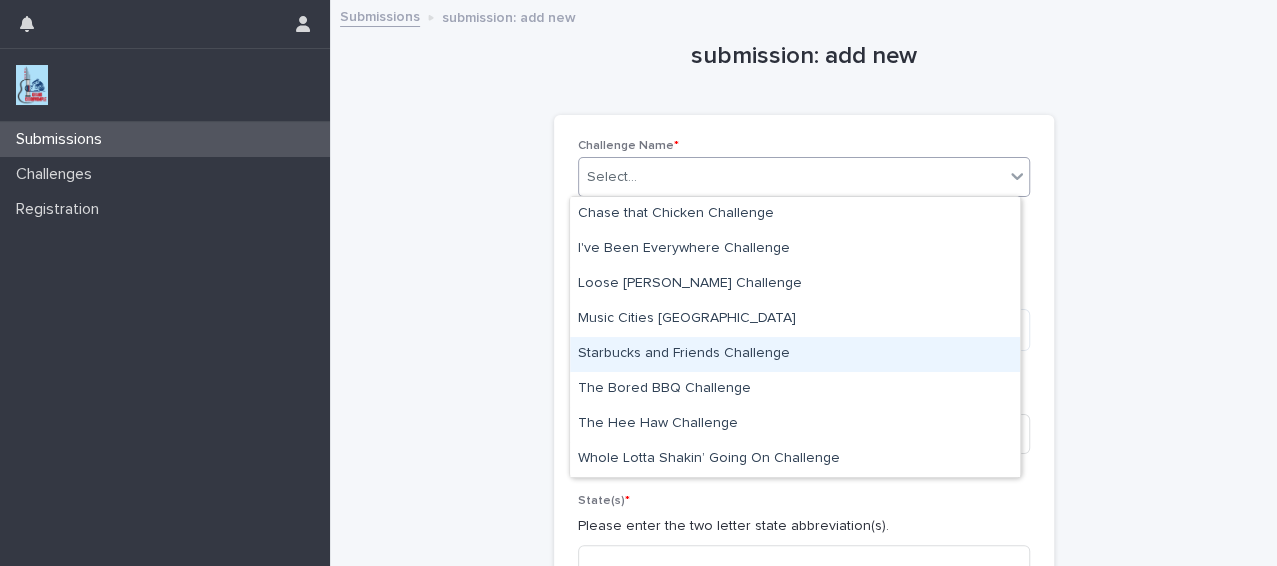 click on "Starbucks and Friends Challenge" at bounding box center (795, 354) 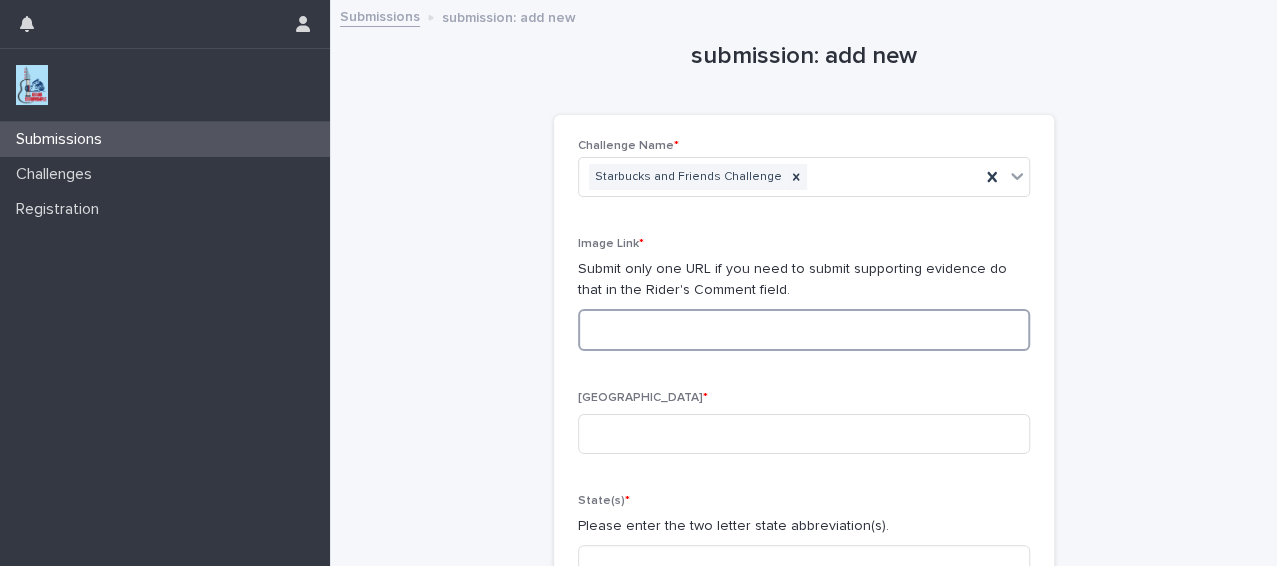 click at bounding box center (804, 330) 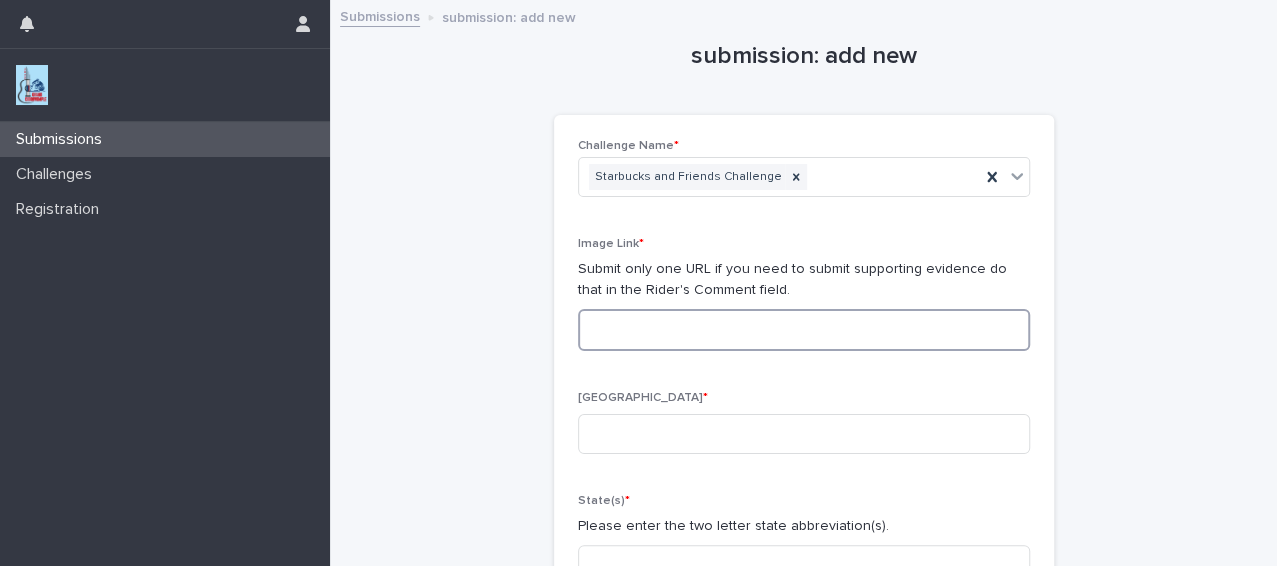 paste on "**********" 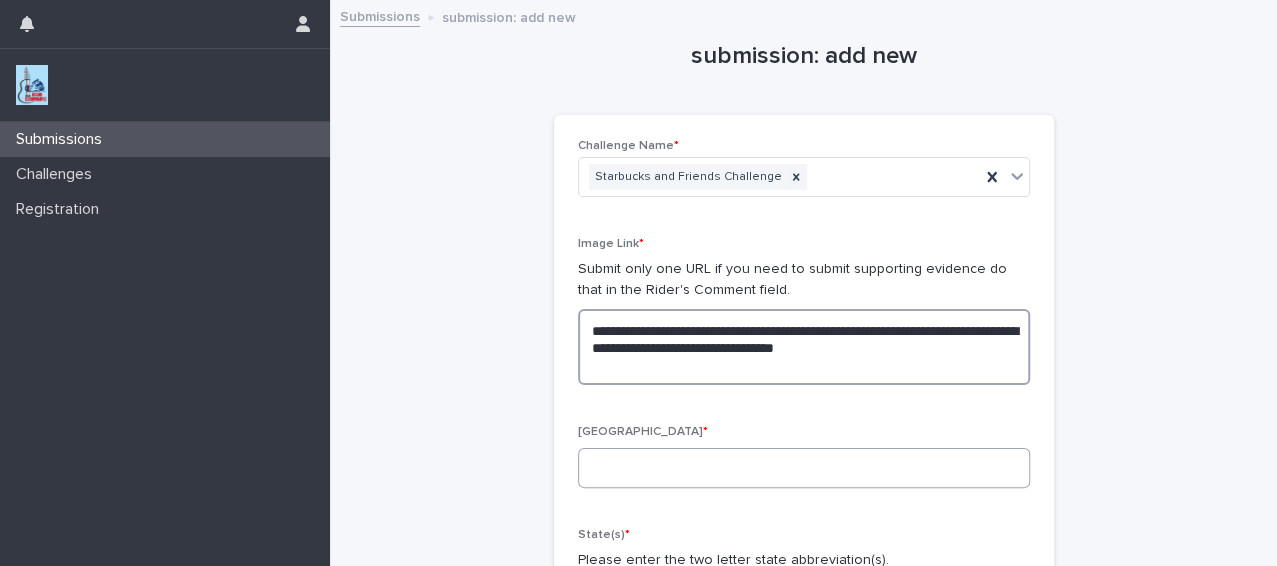 type on "**********" 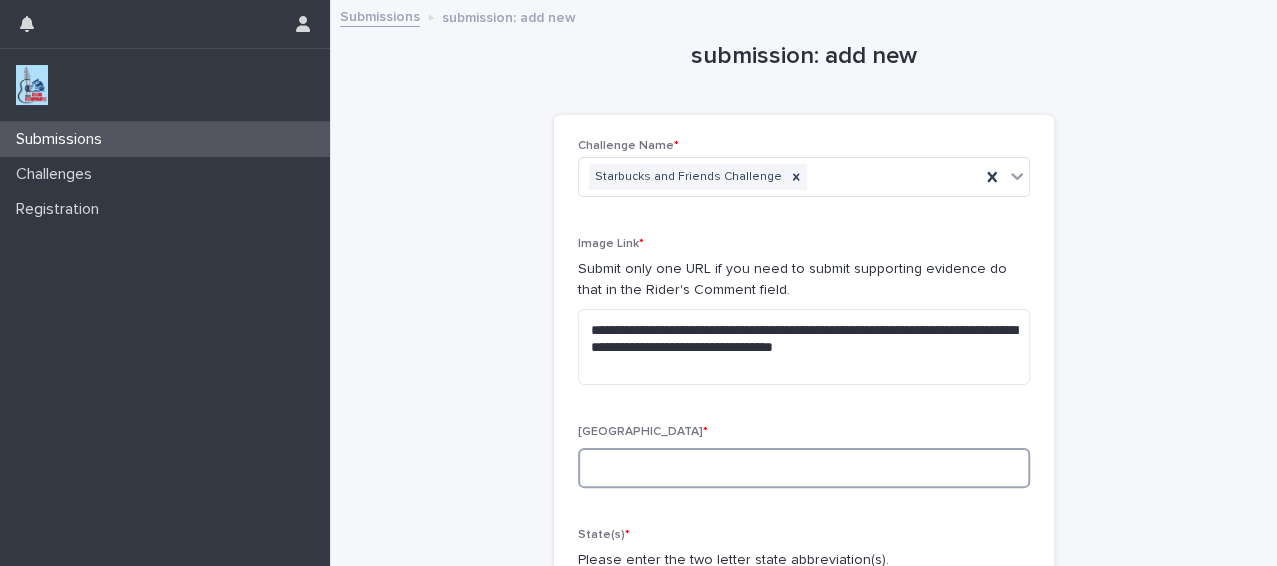 click at bounding box center (804, 468) 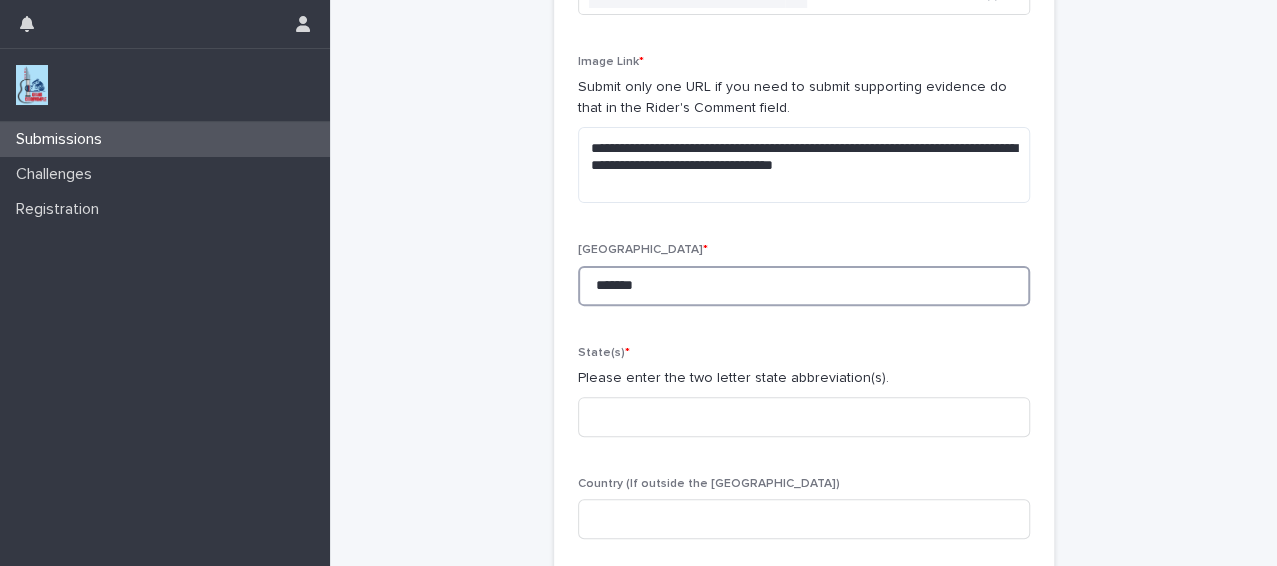 scroll, scrollTop: 203, scrollLeft: 0, axis: vertical 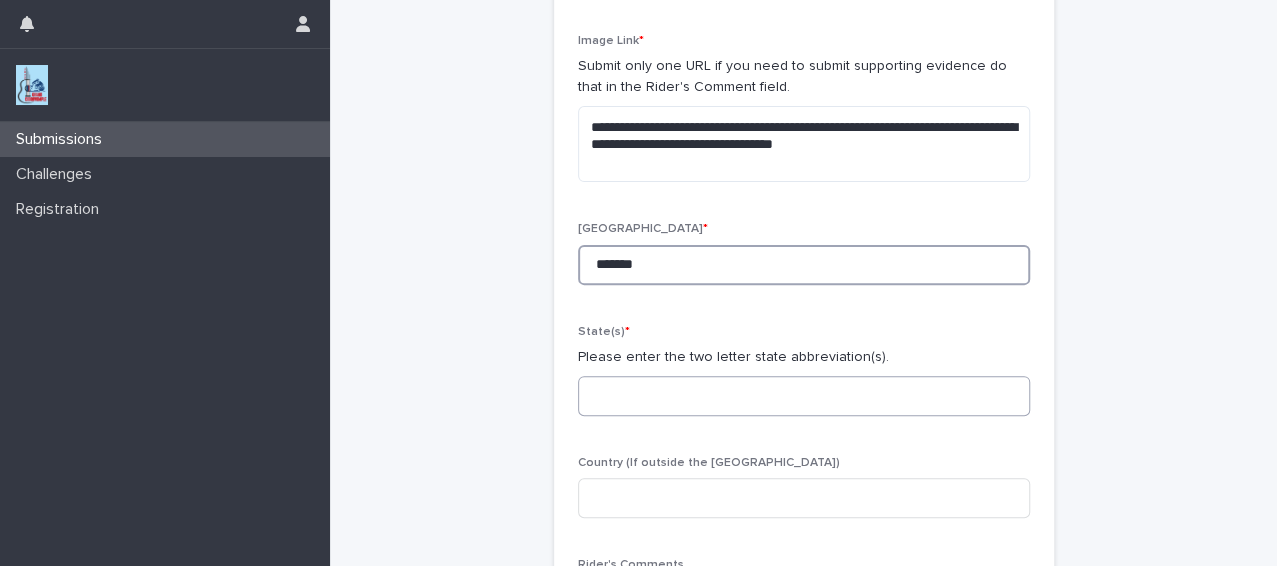 type on "*******" 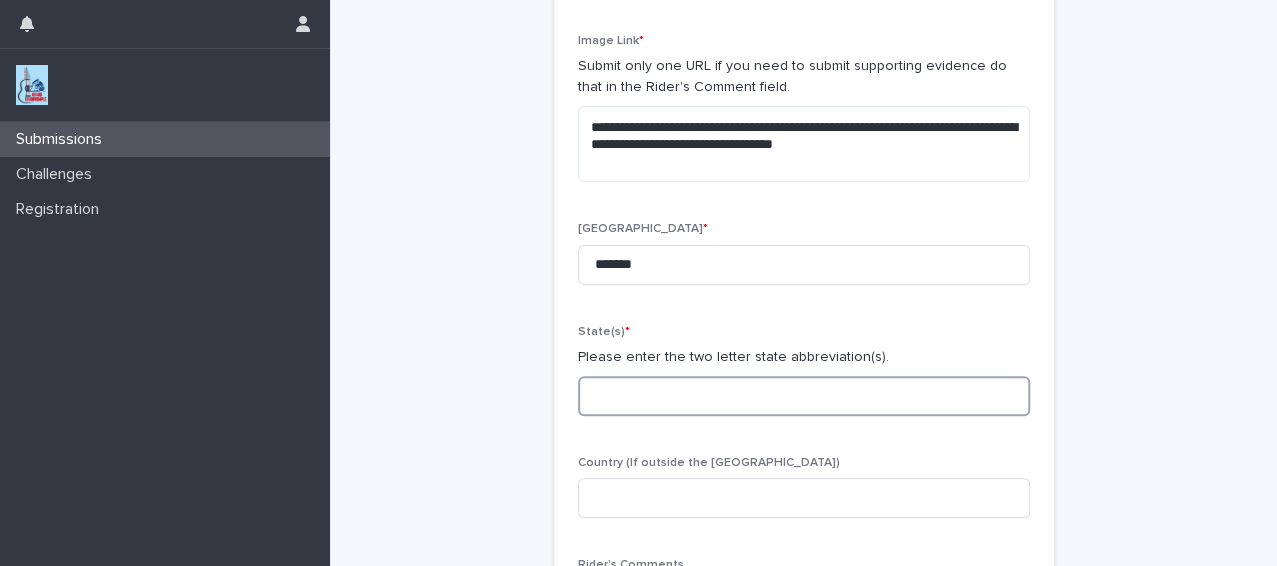 click at bounding box center [804, 396] 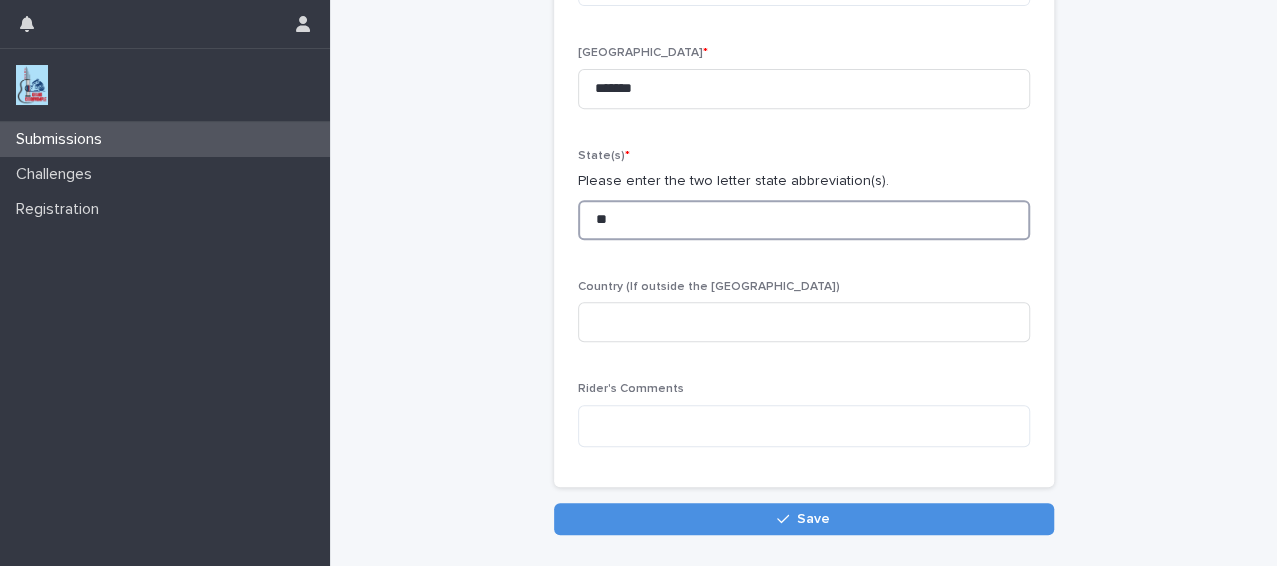 scroll, scrollTop: 430, scrollLeft: 0, axis: vertical 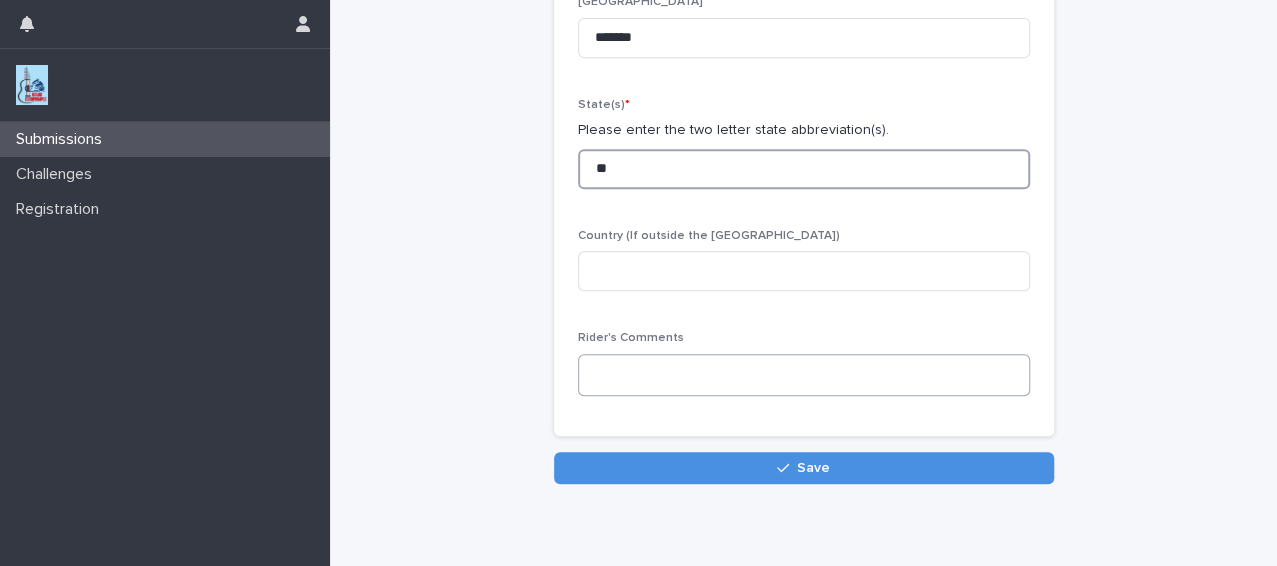 type on "**" 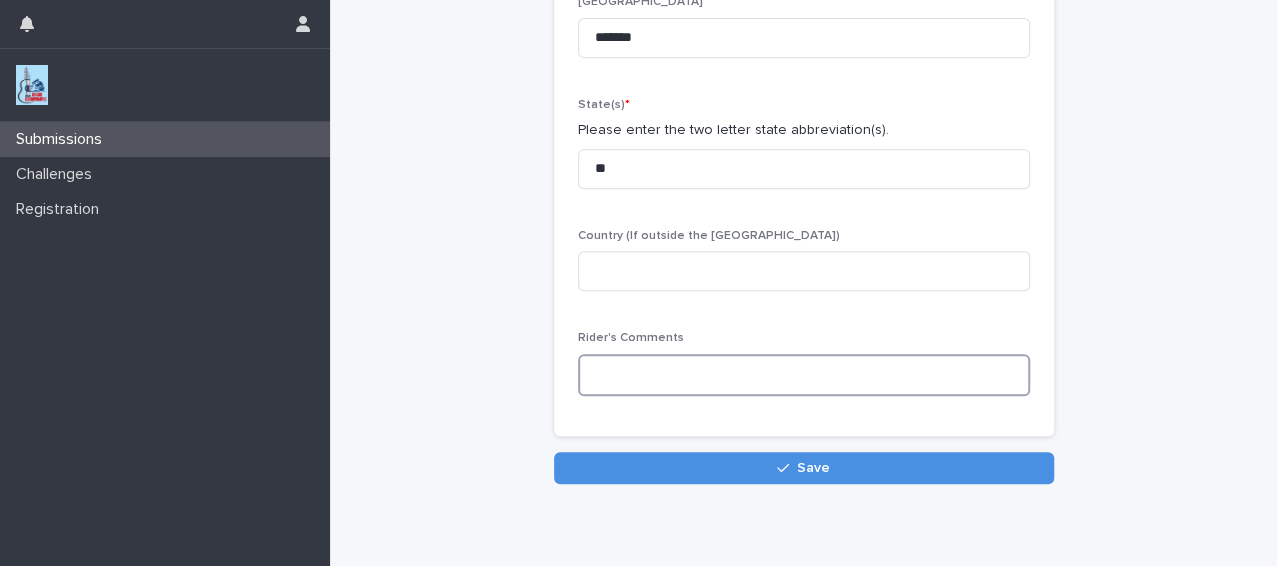 click at bounding box center [804, 375] 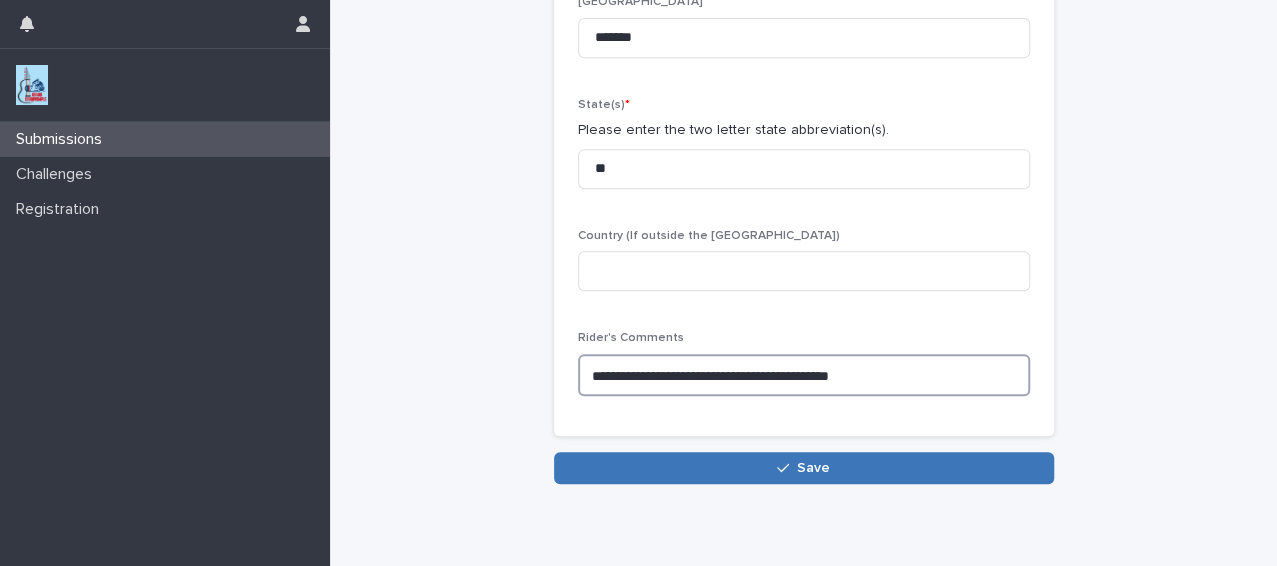 type on "**********" 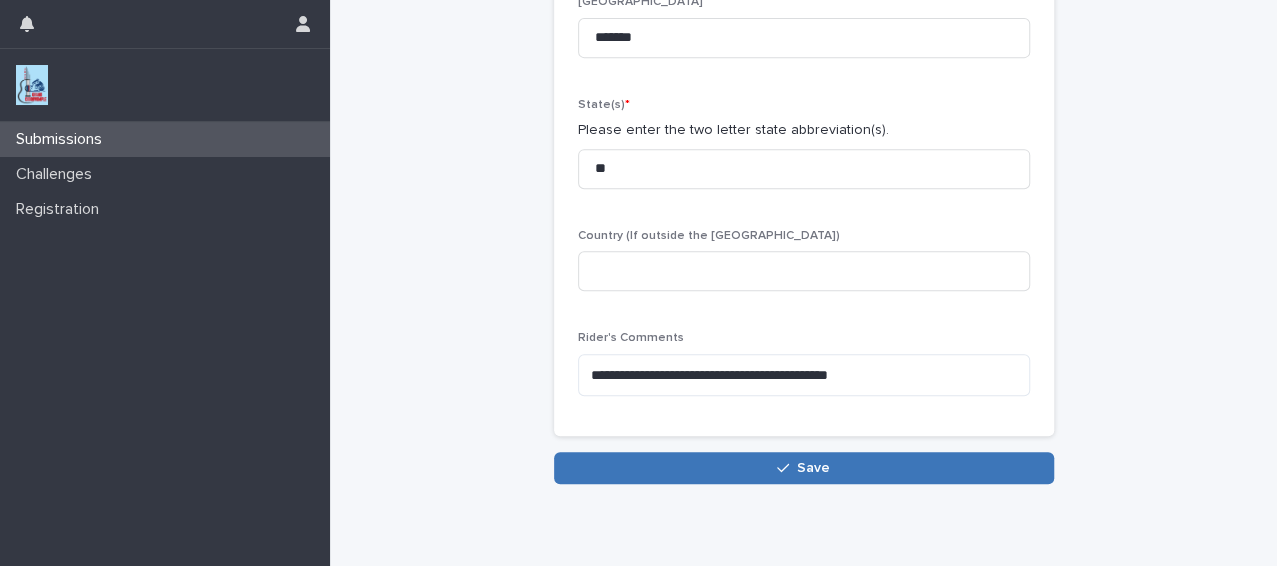 click on "Save" at bounding box center [804, 468] 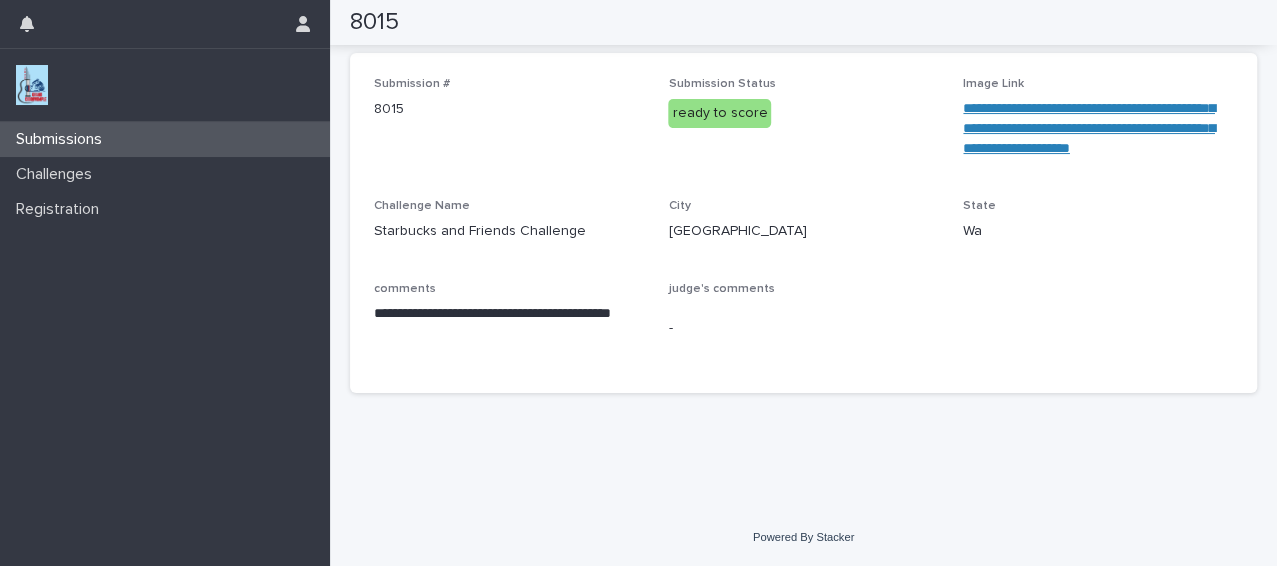 scroll, scrollTop: 133, scrollLeft: 0, axis: vertical 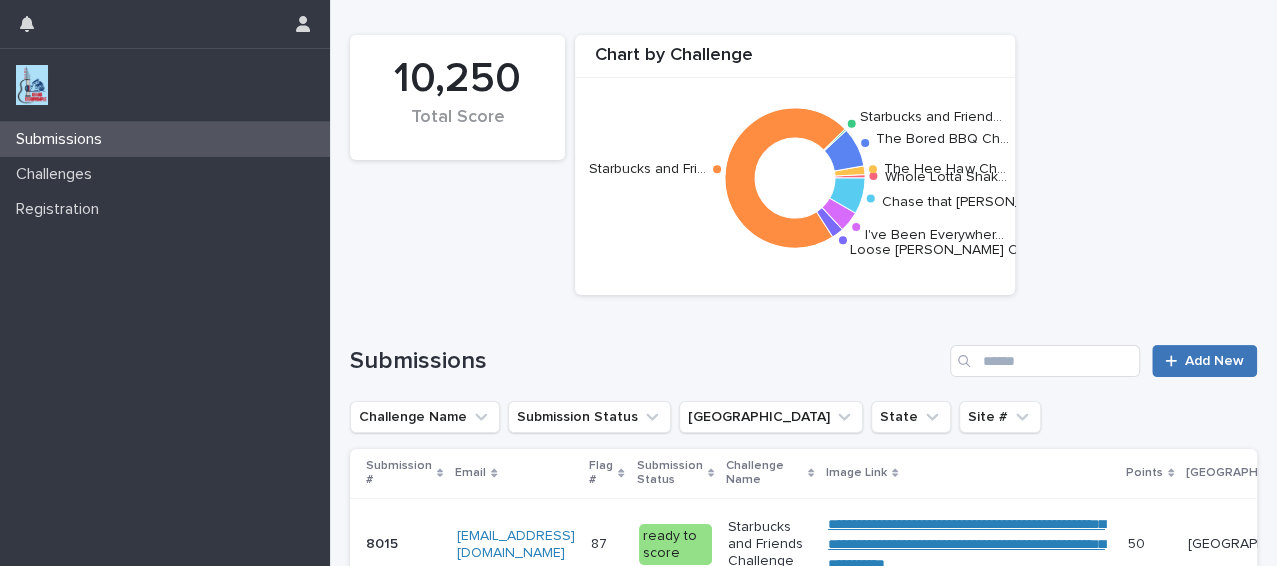 click at bounding box center (1175, 361) 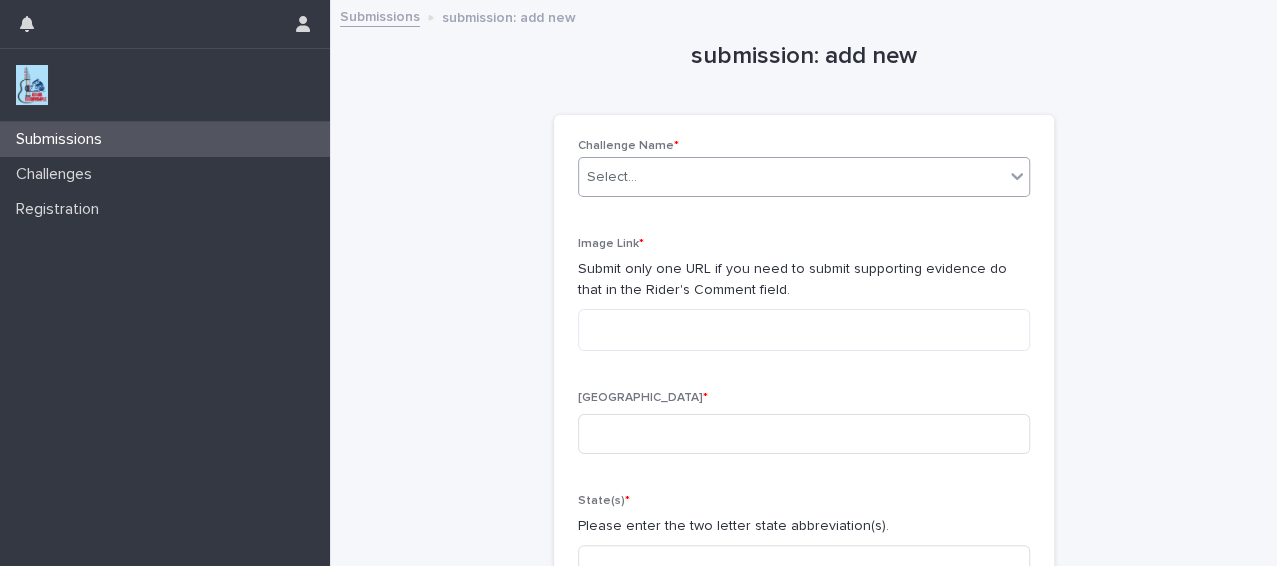 click on "Select..." at bounding box center [791, 177] 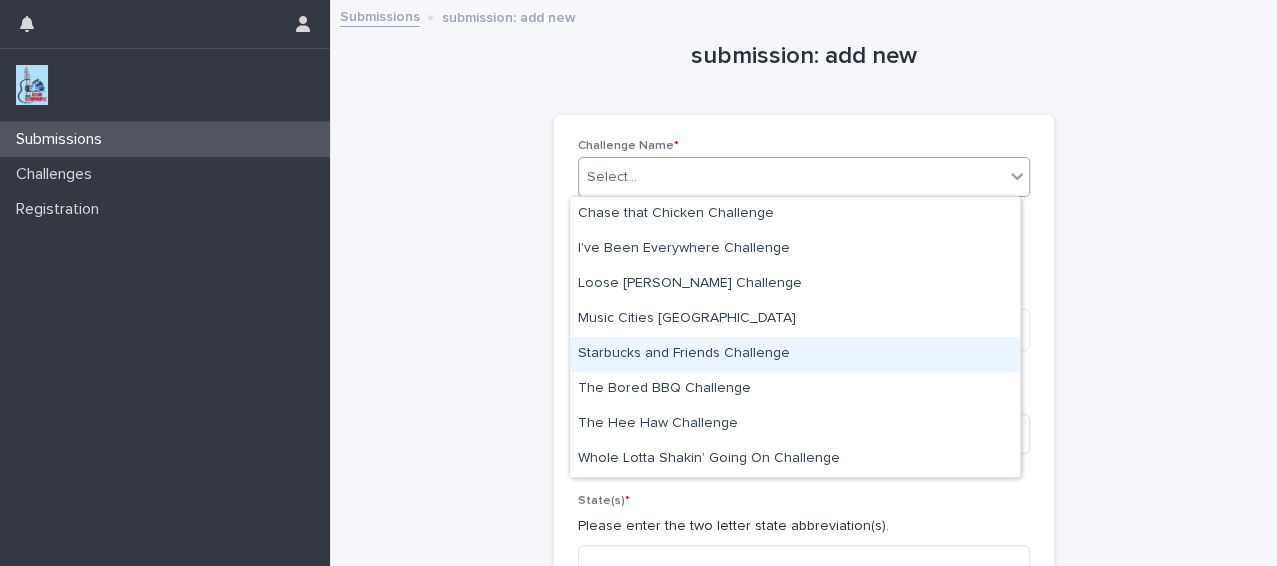 click on "Starbucks and Friends Challenge" at bounding box center [795, 354] 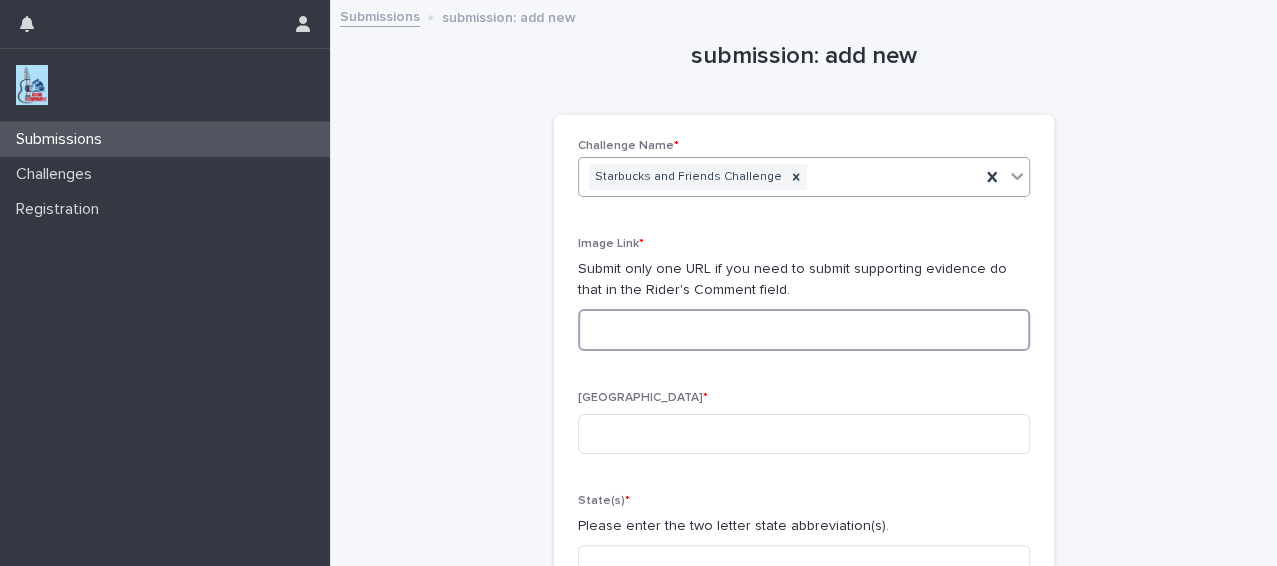 click at bounding box center [804, 330] 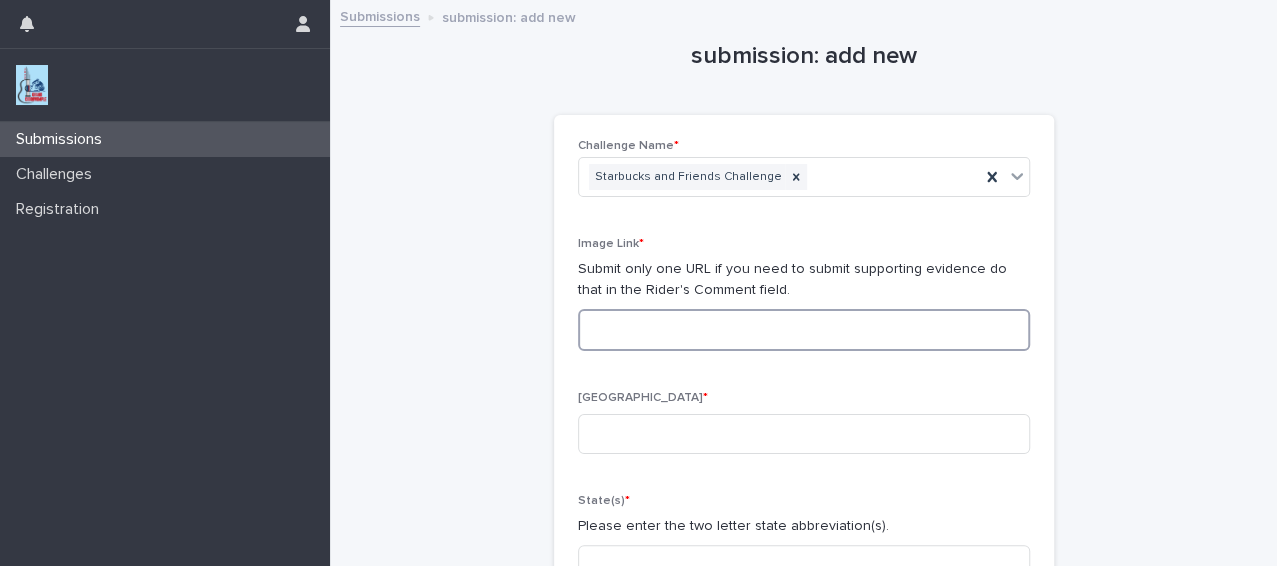 click at bounding box center (804, 330) 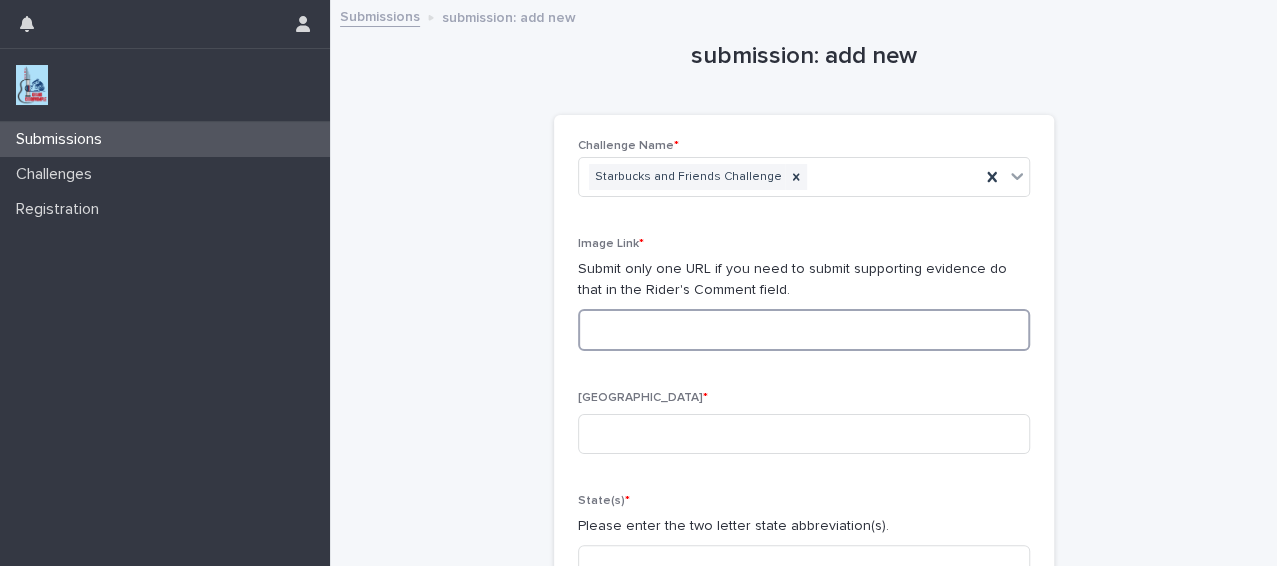 paste on "**********" 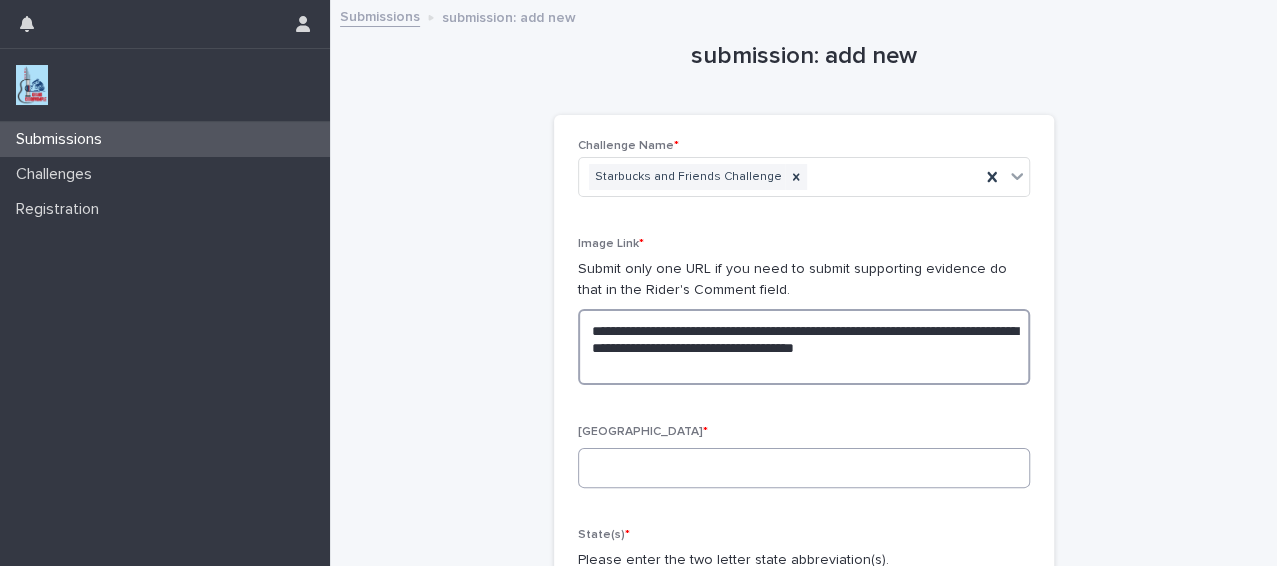 type on "**********" 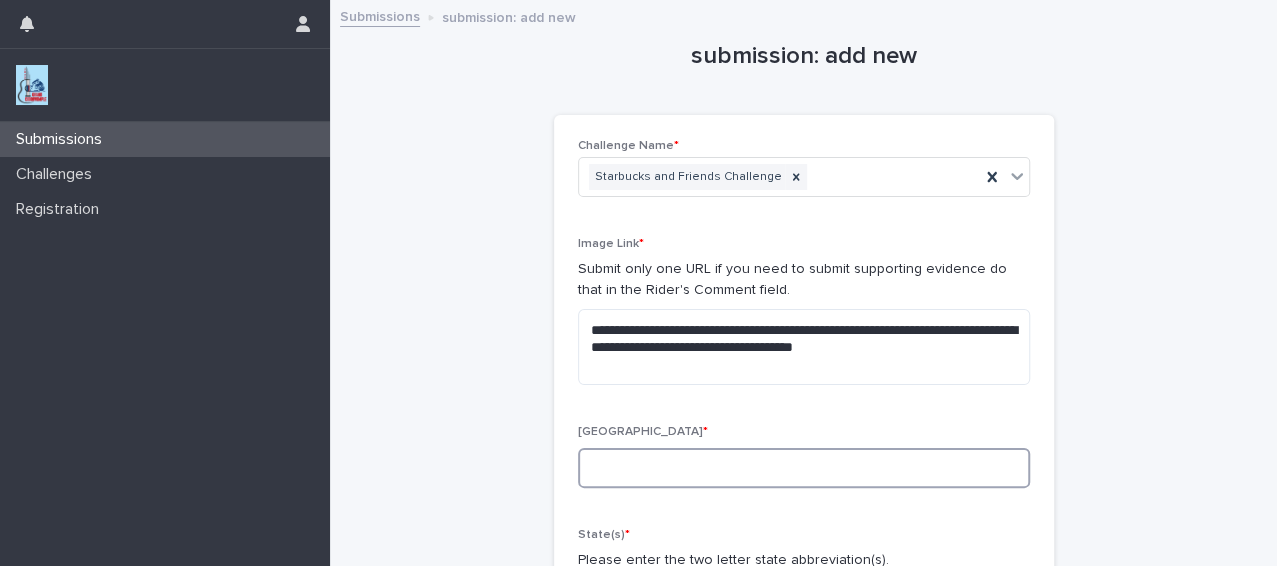click at bounding box center [804, 468] 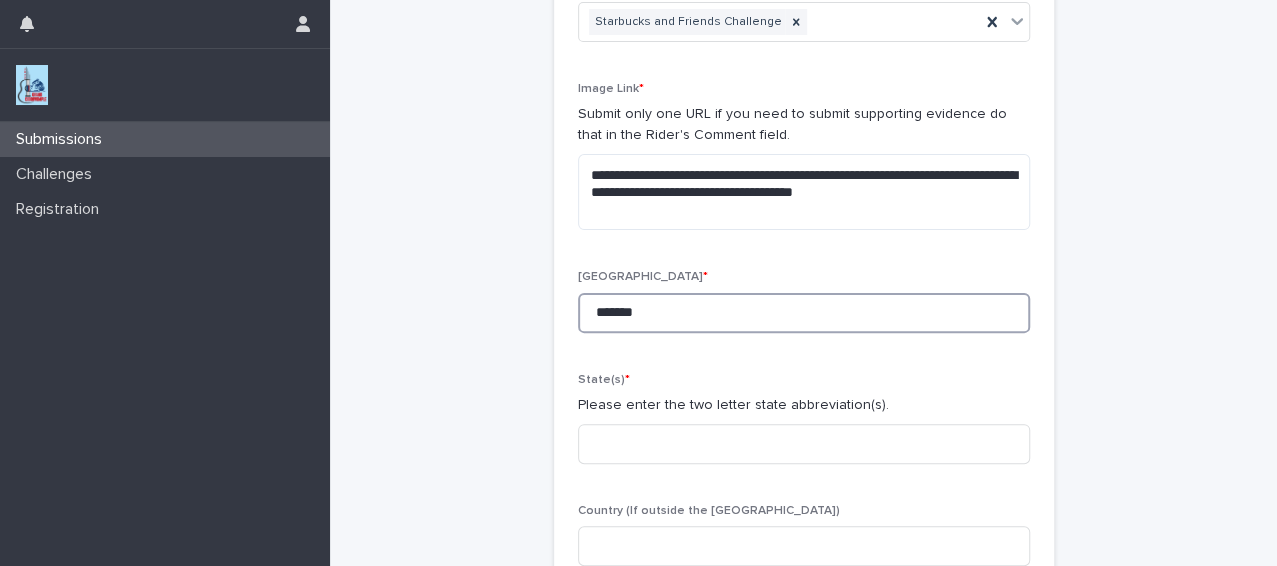 scroll, scrollTop: 163, scrollLeft: 0, axis: vertical 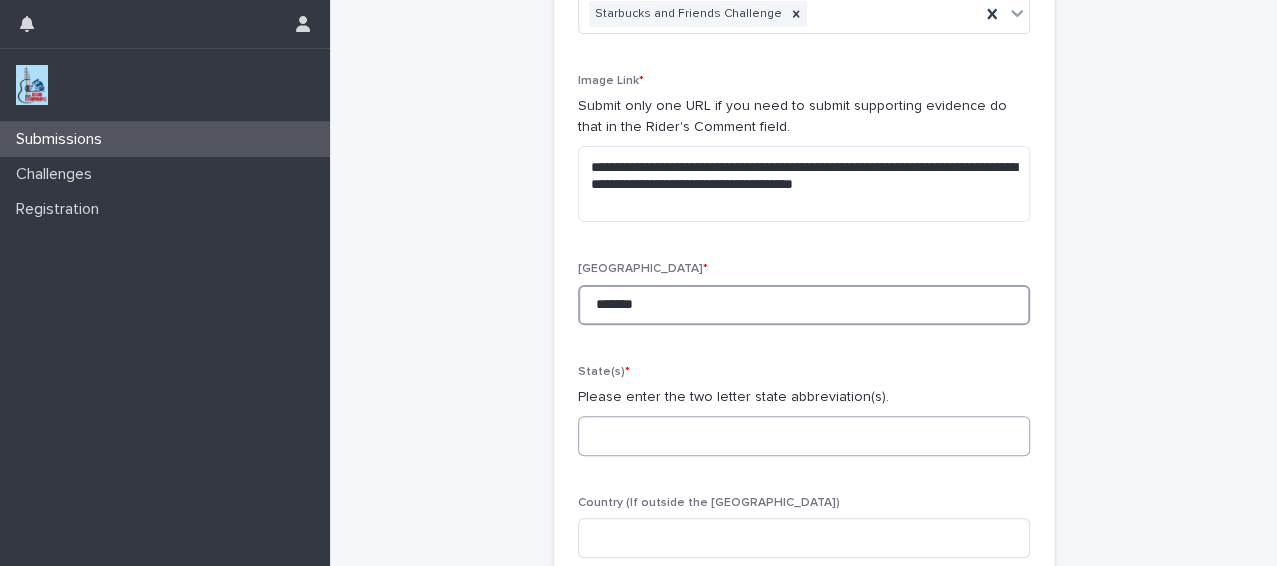 type on "*******" 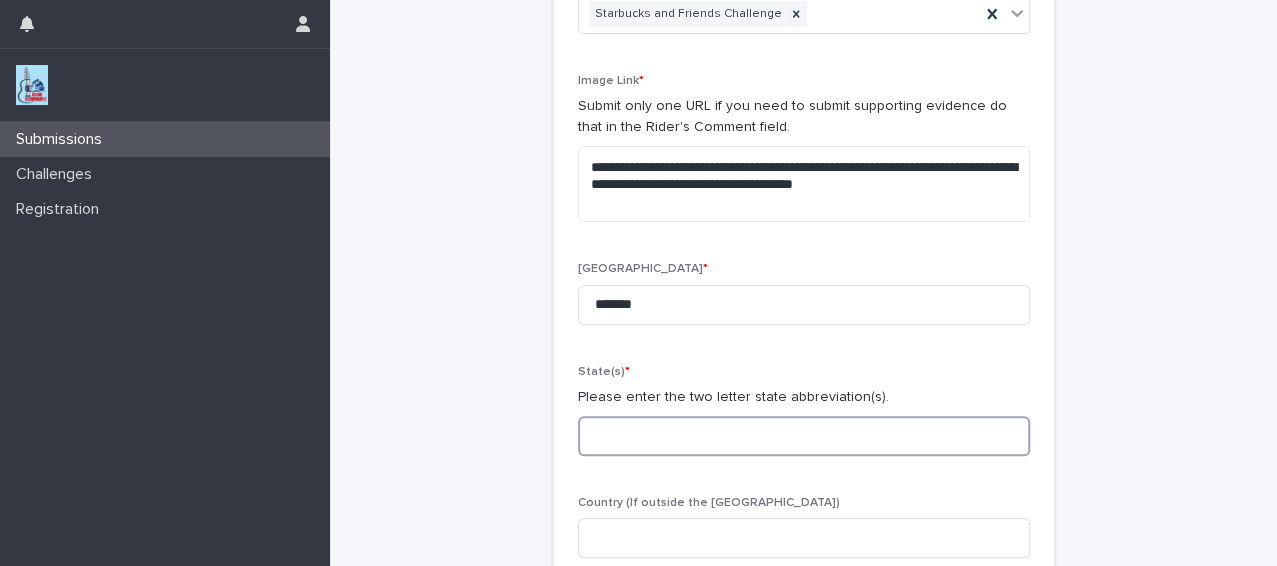 click at bounding box center (804, 436) 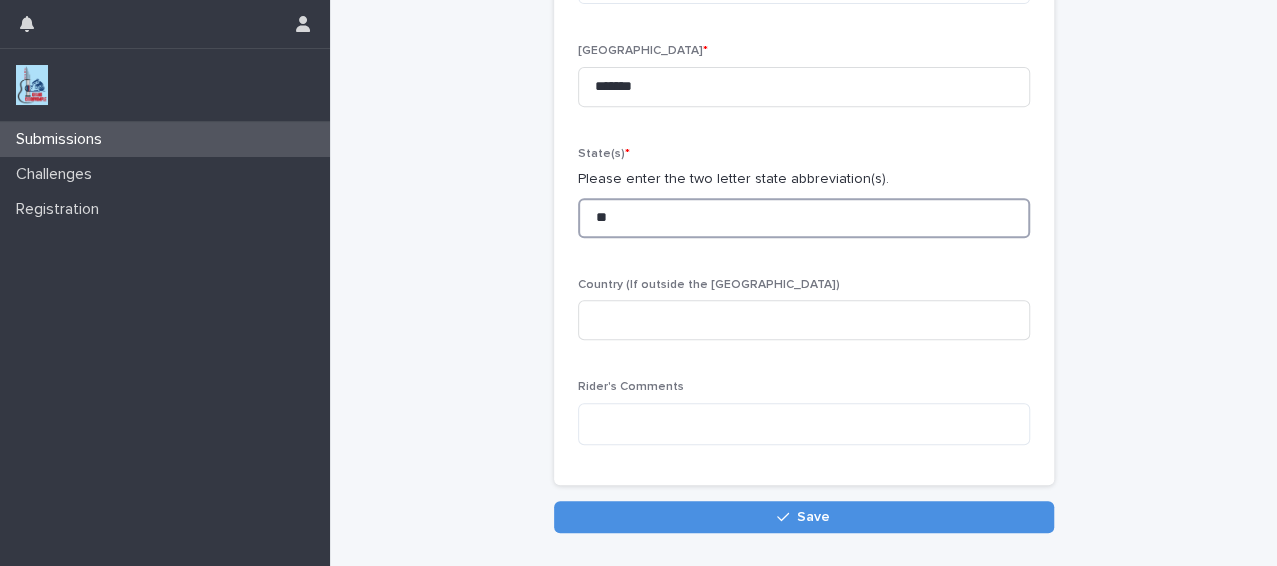 scroll, scrollTop: 392, scrollLeft: 0, axis: vertical 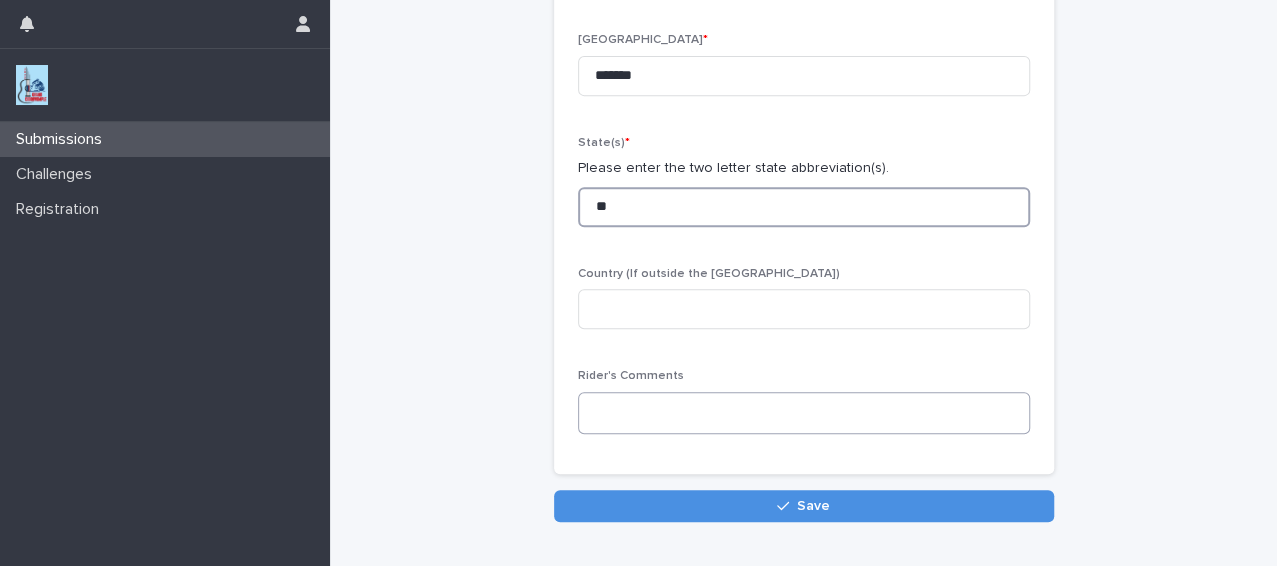 type on "**" 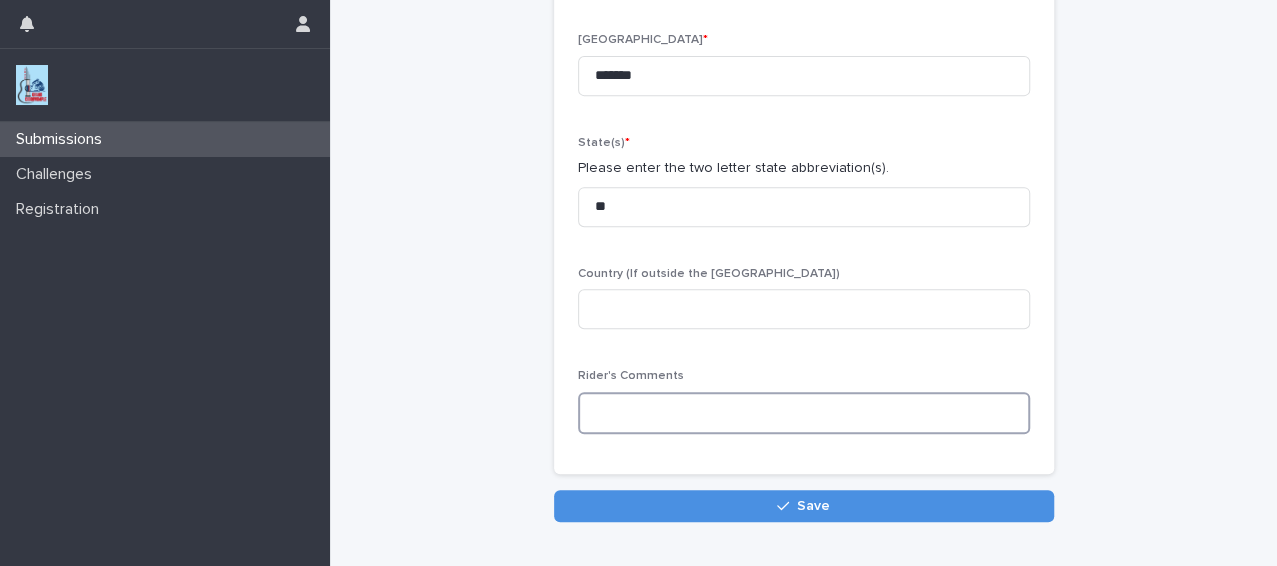 click at bounding box center (804, 413) 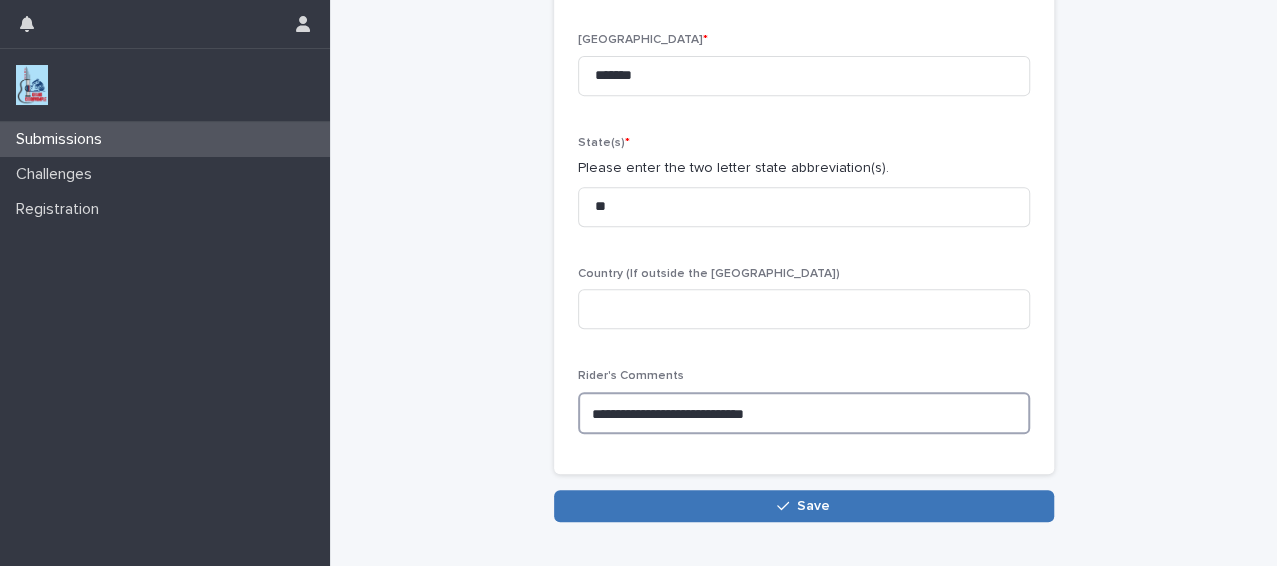 type on "**********" 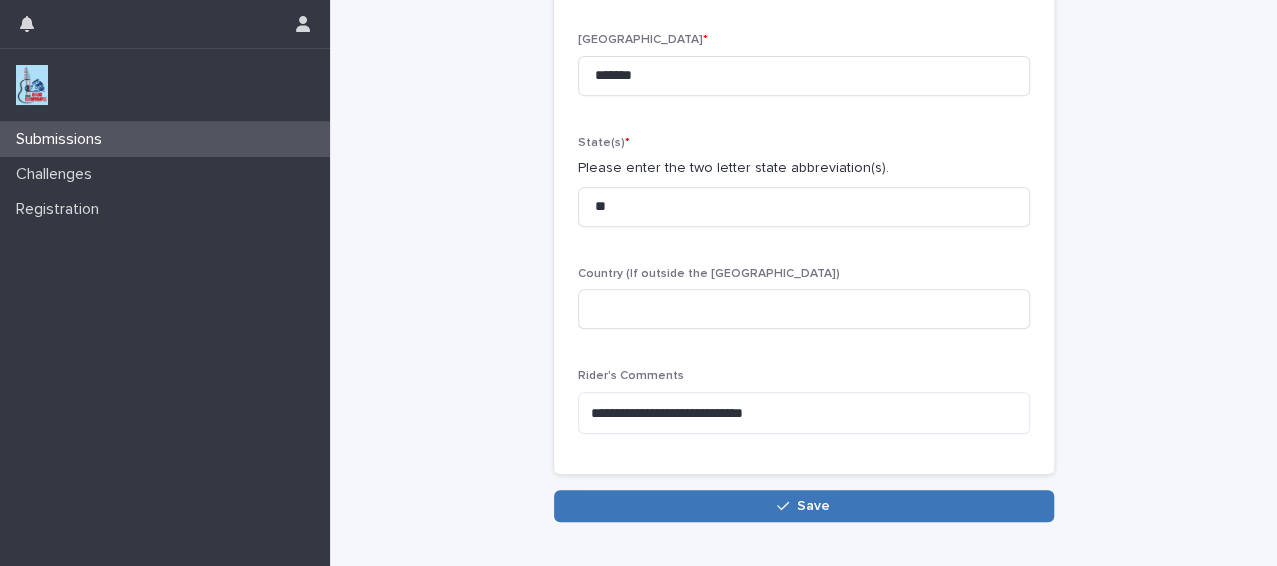 click on "Save" at bounding box center [804, 506] 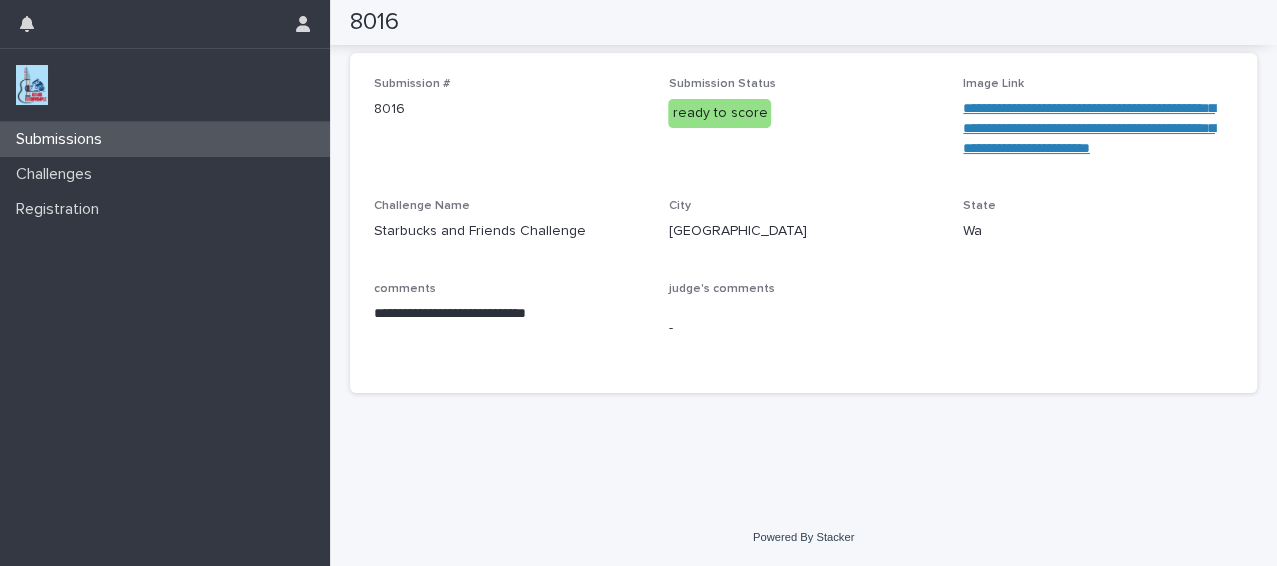 scroll, scrollTop: 133, scrollLeft: 0, axis: vertical 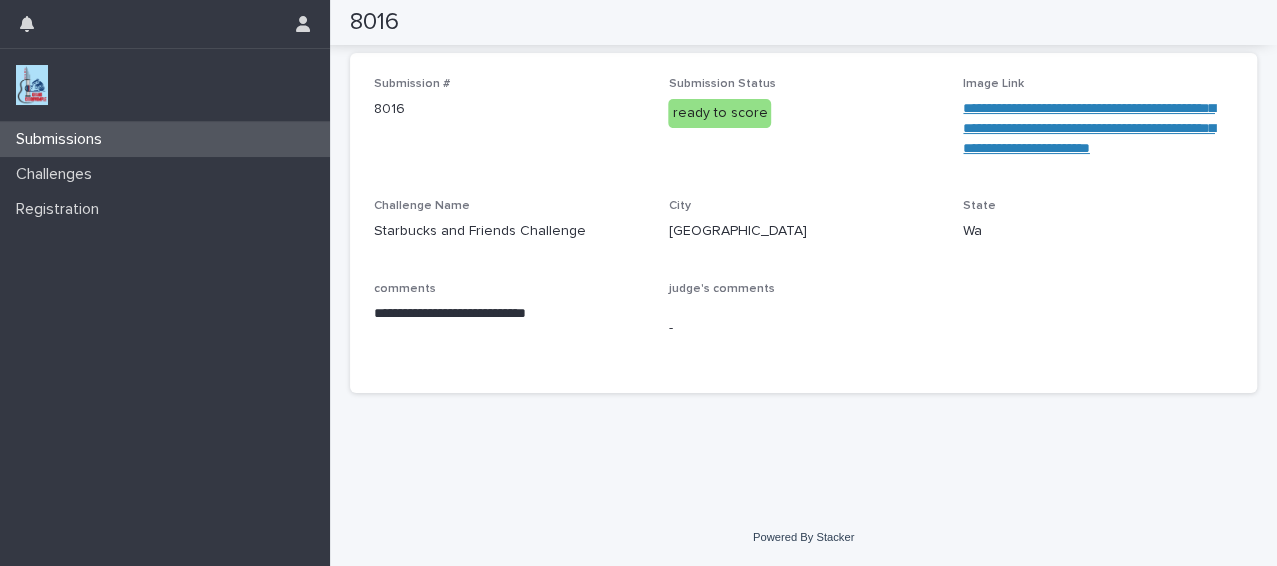 click on "Submissions" at bounding box center [165, 139] 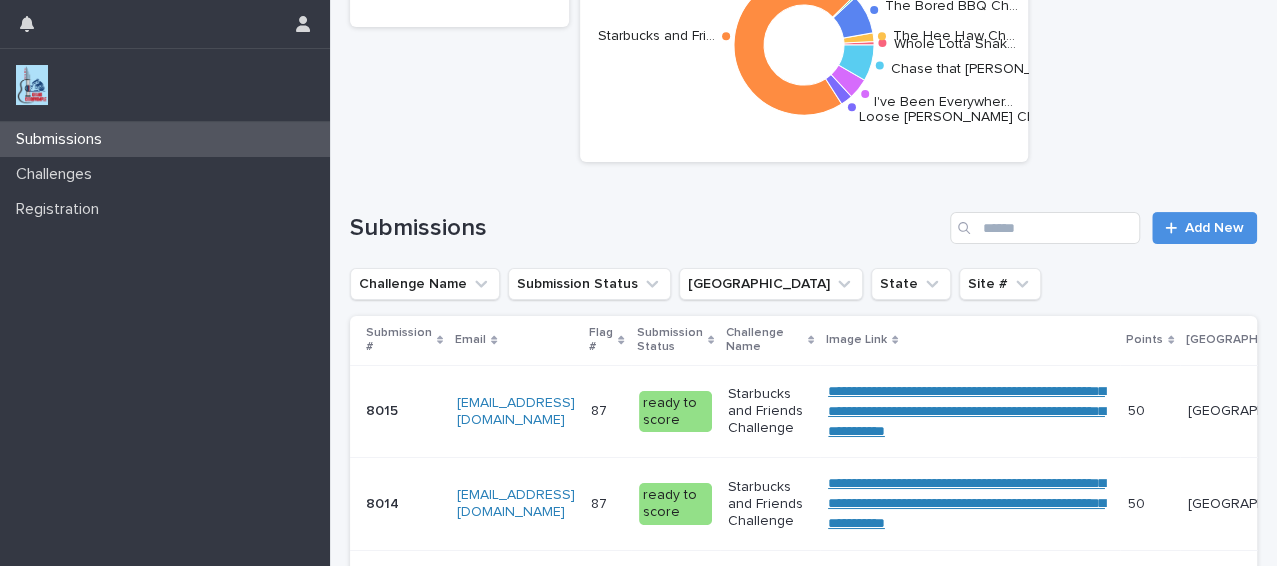scroll, scrollTop: 0, scrollLeft: 0, axis: both 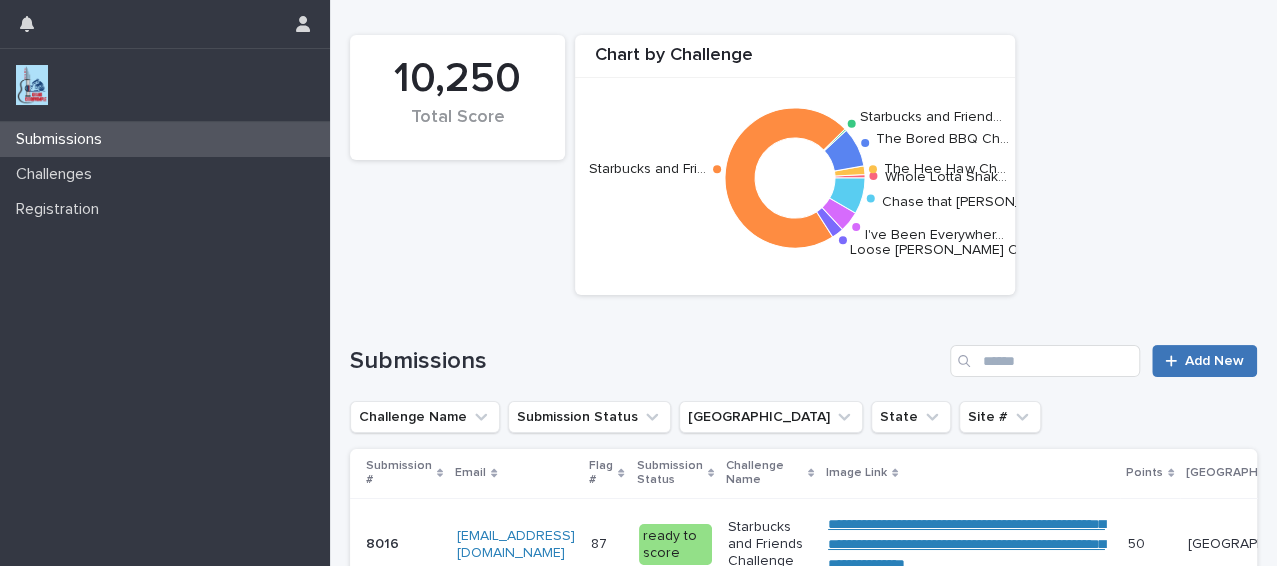 click on "Add New" at bounding box center [1214, 361] 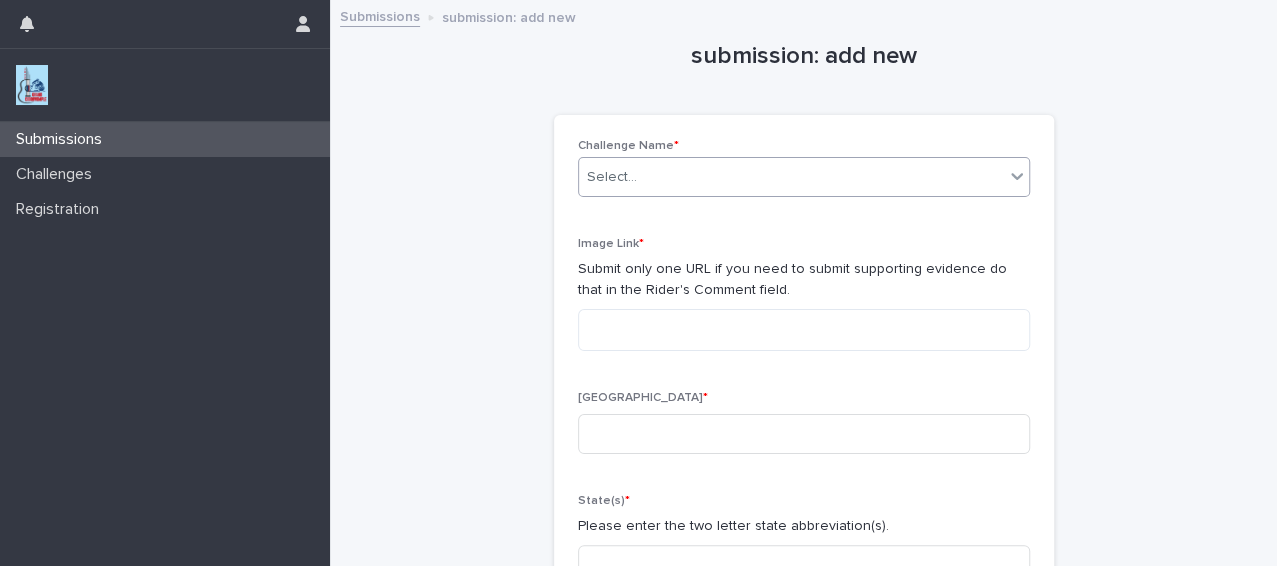 click 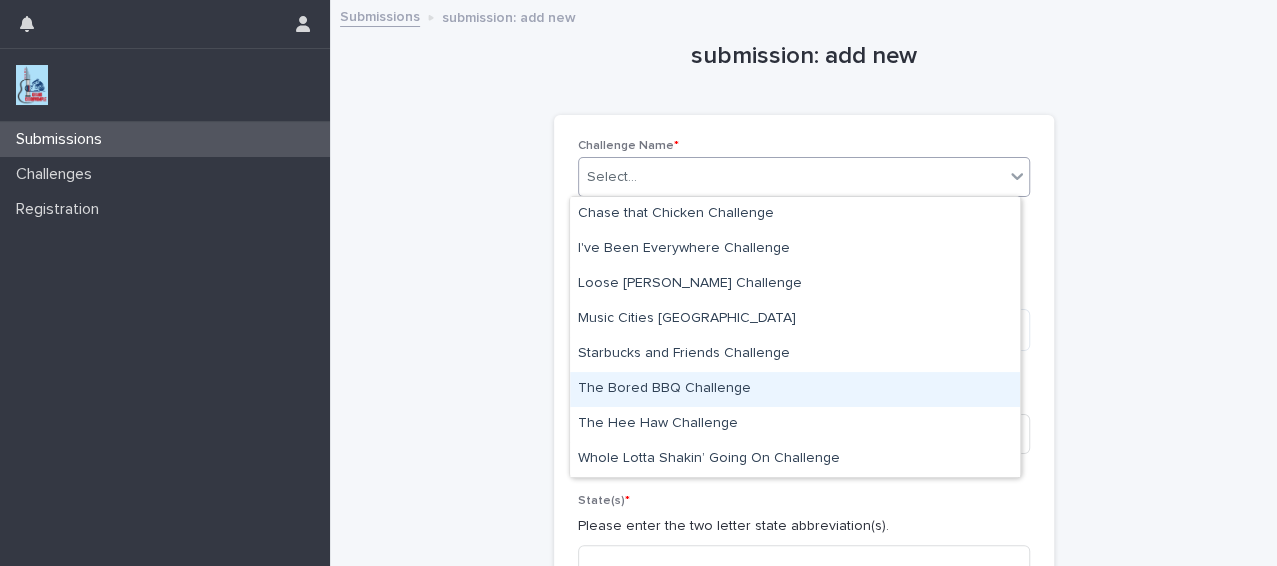 click on "The Bored BBQ Challenge" at bounding box center [795, 389] 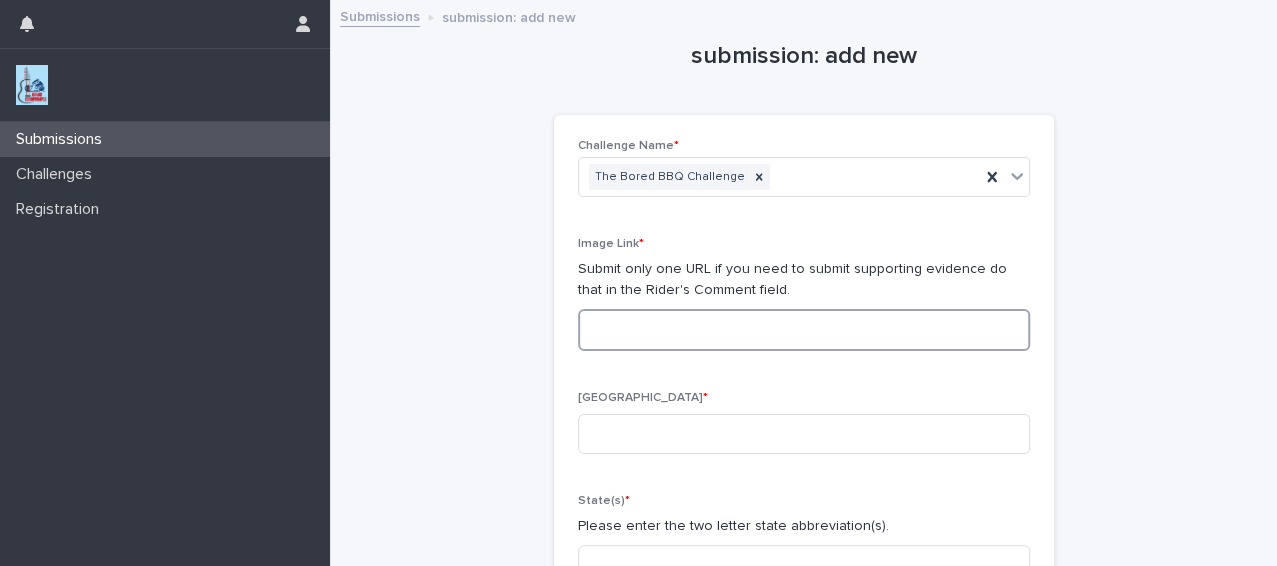 click at bounding box center (804, 330) 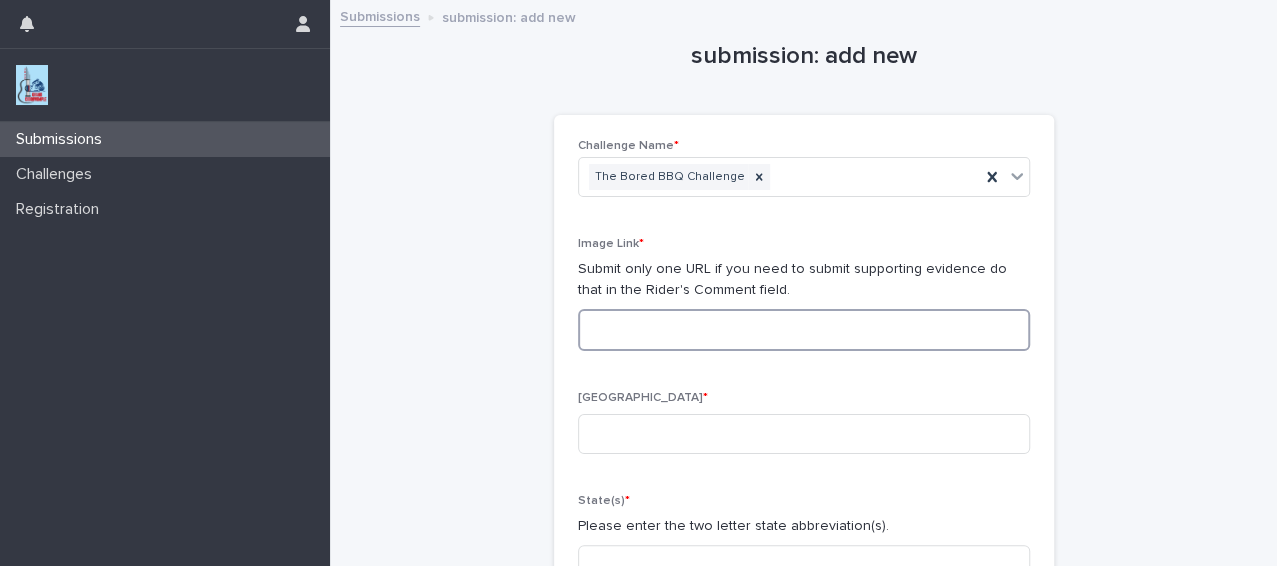 paste on "**********" 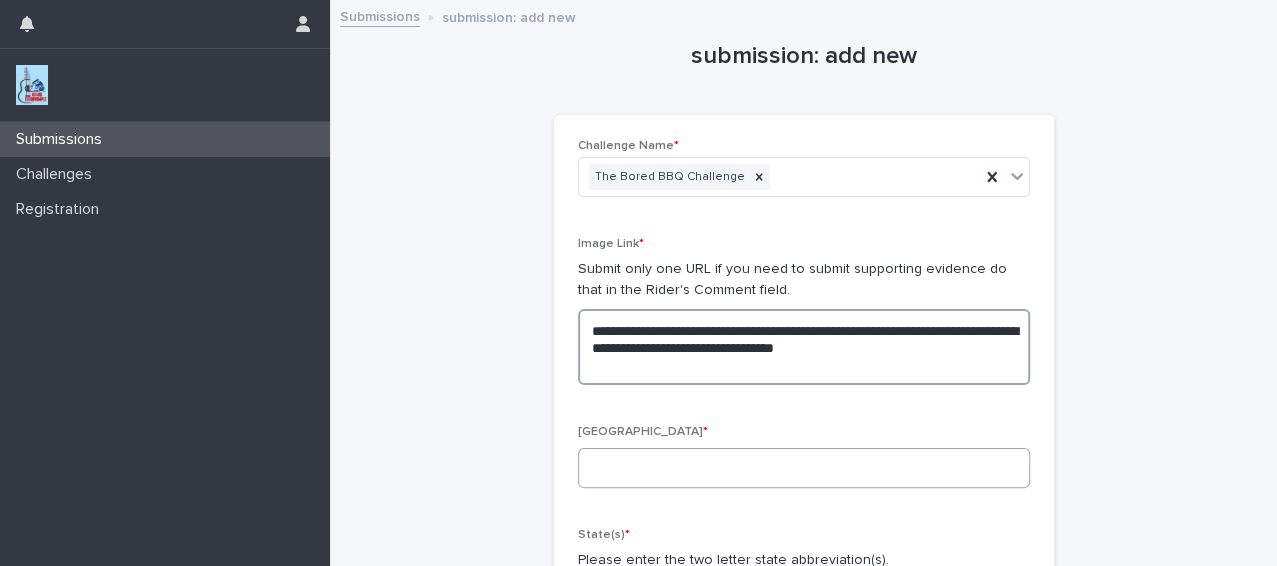 type on "**********" 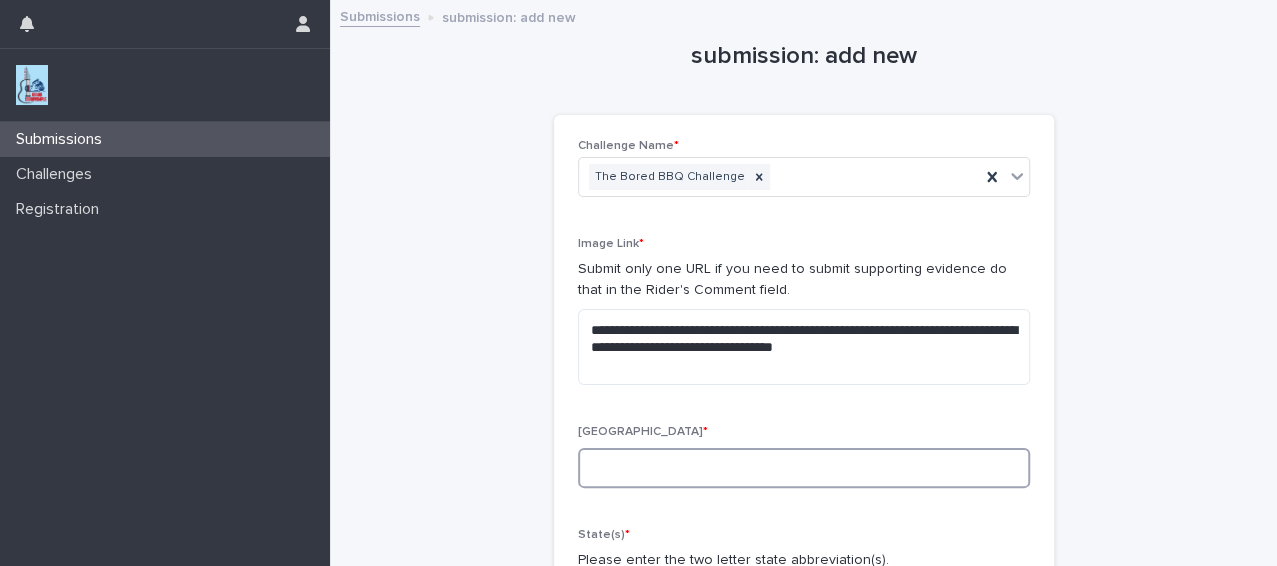 click at bounding box center [804, 468] 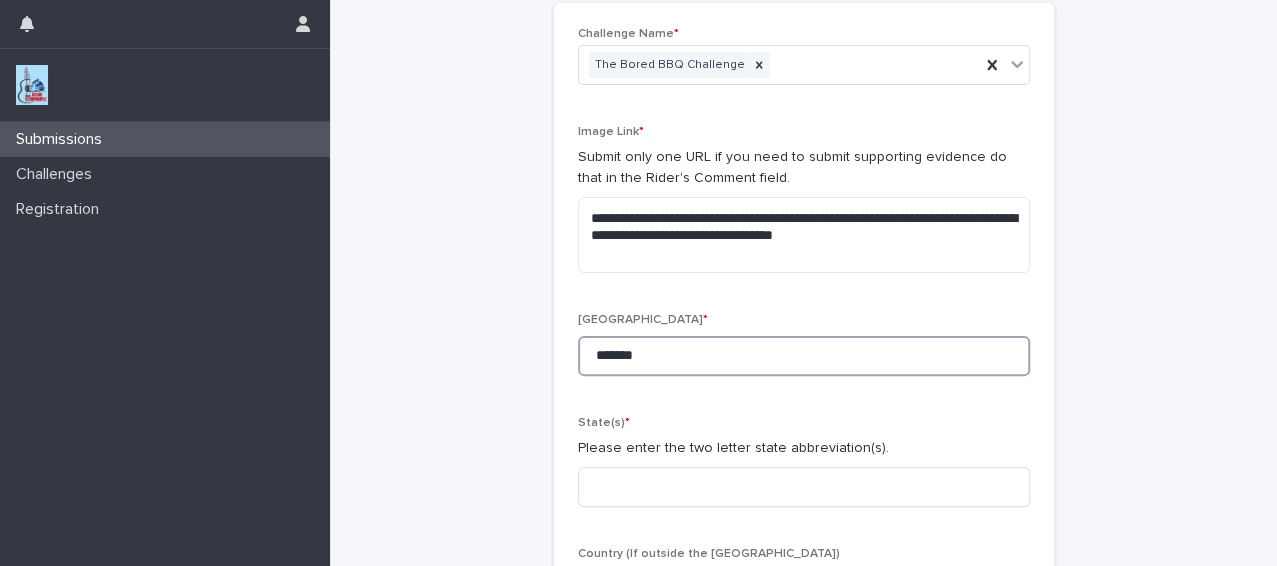 scroll, scrollTop: 215, scrollLeft: 0, axis: vertical 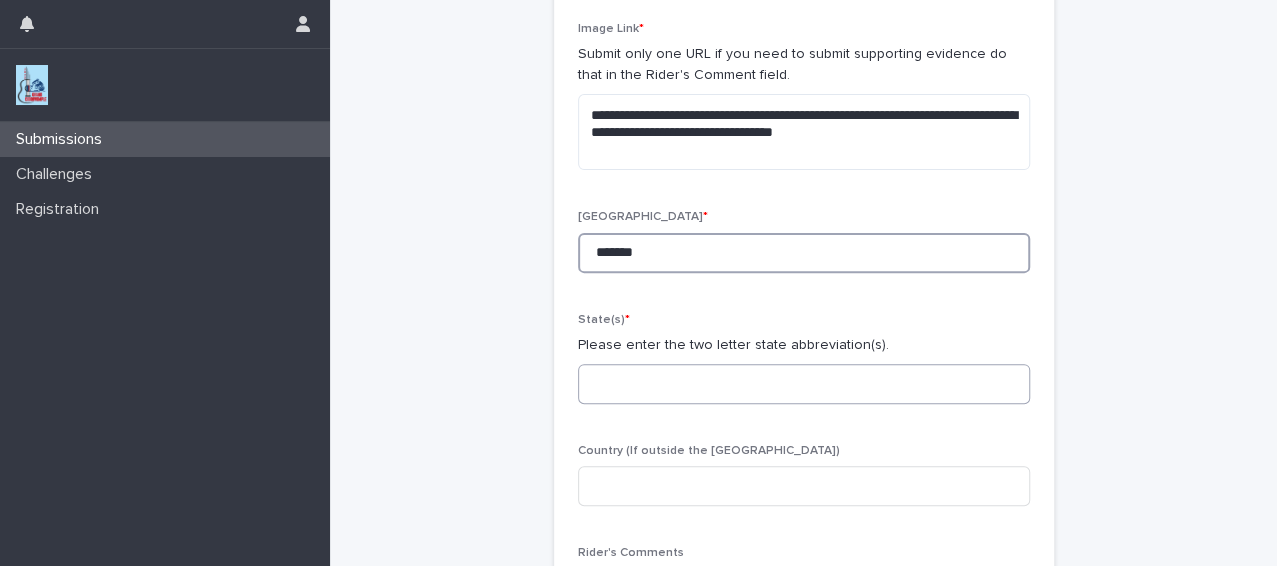 type on "*******" 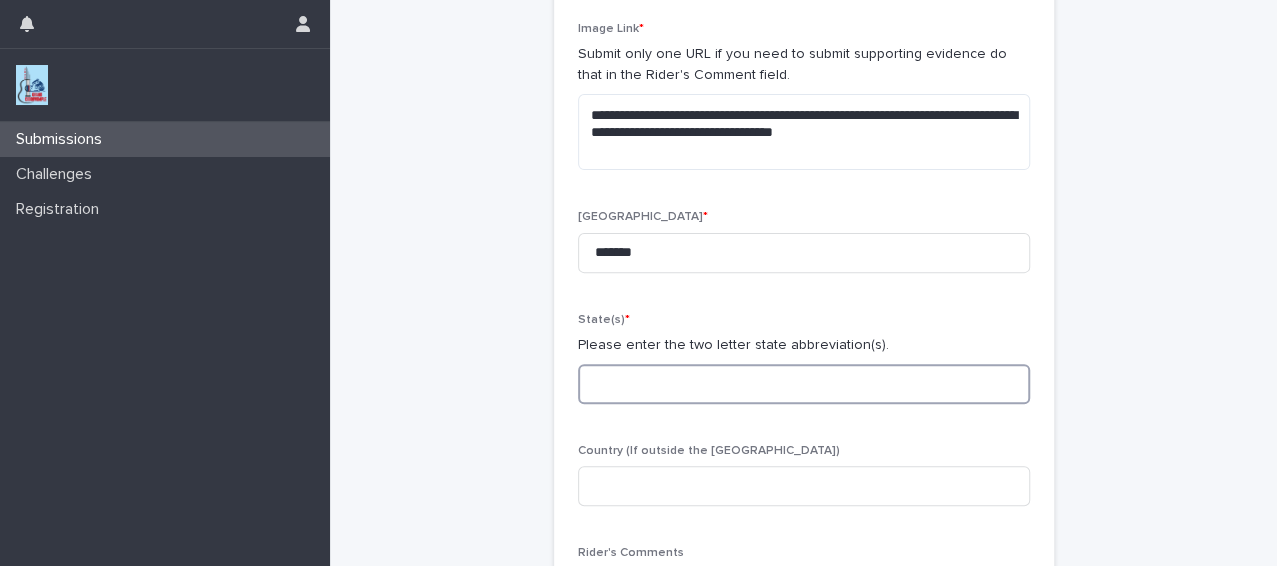 click at bounding box center [804, 384] 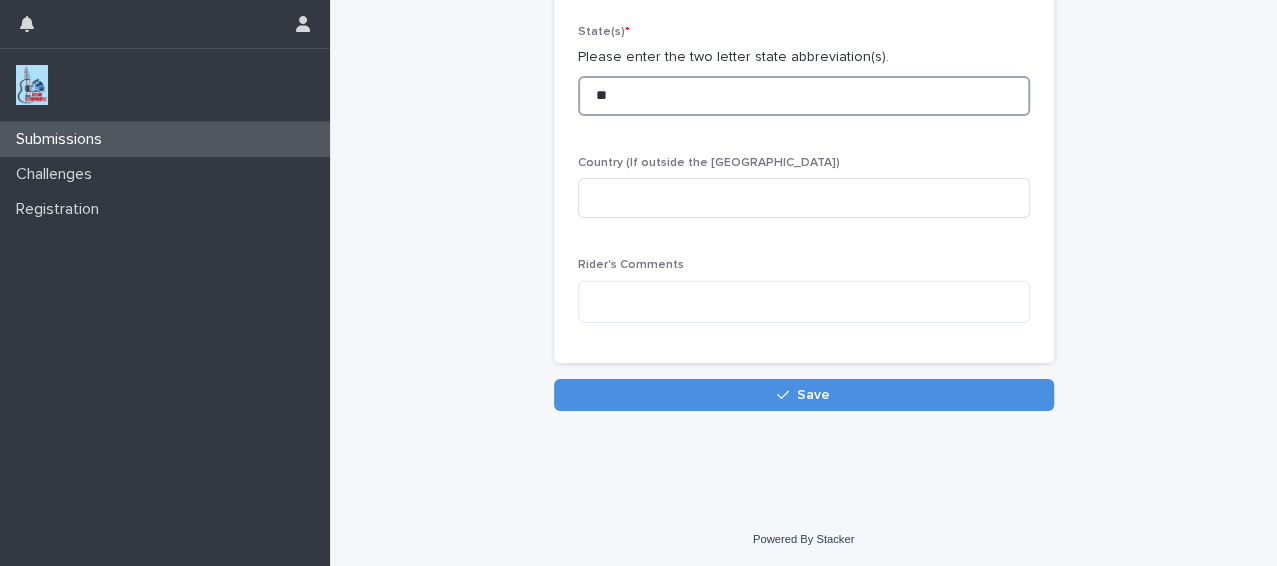 scroll, scrollTop: 504, scrollLeft: 0, axis: vertical 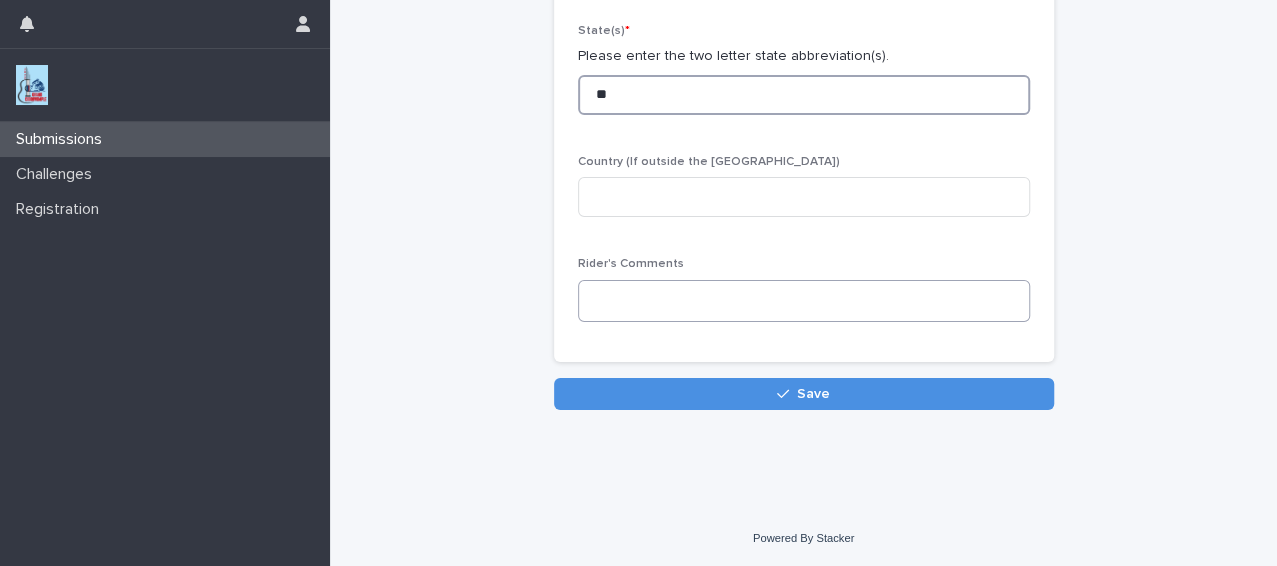 type on "**" 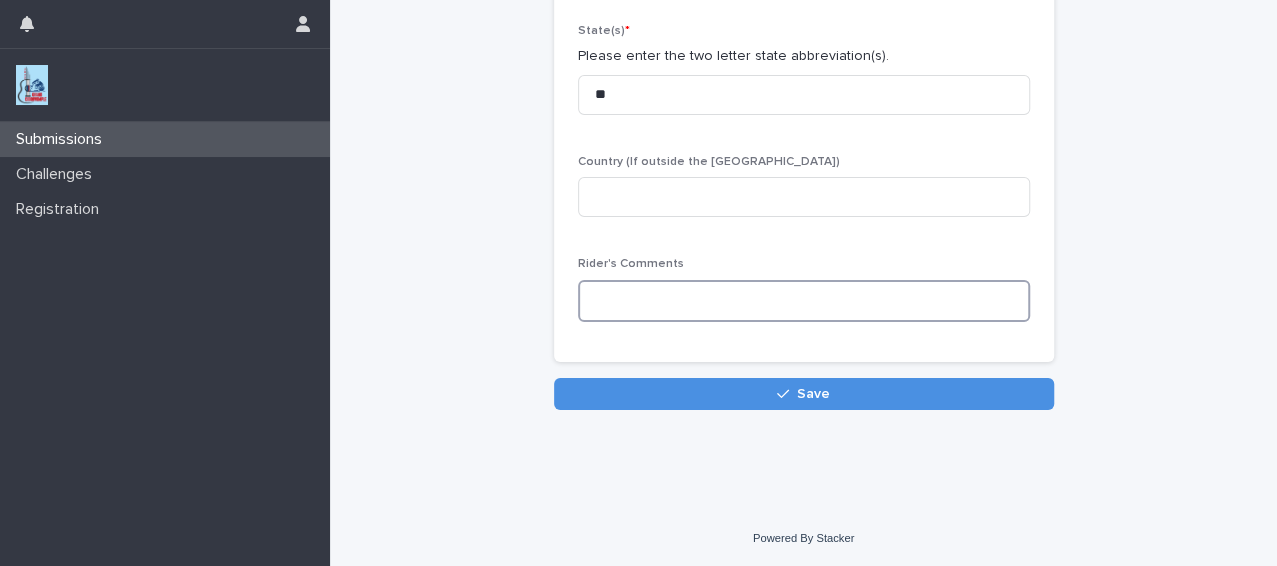 click at bounding box center [804, 301] 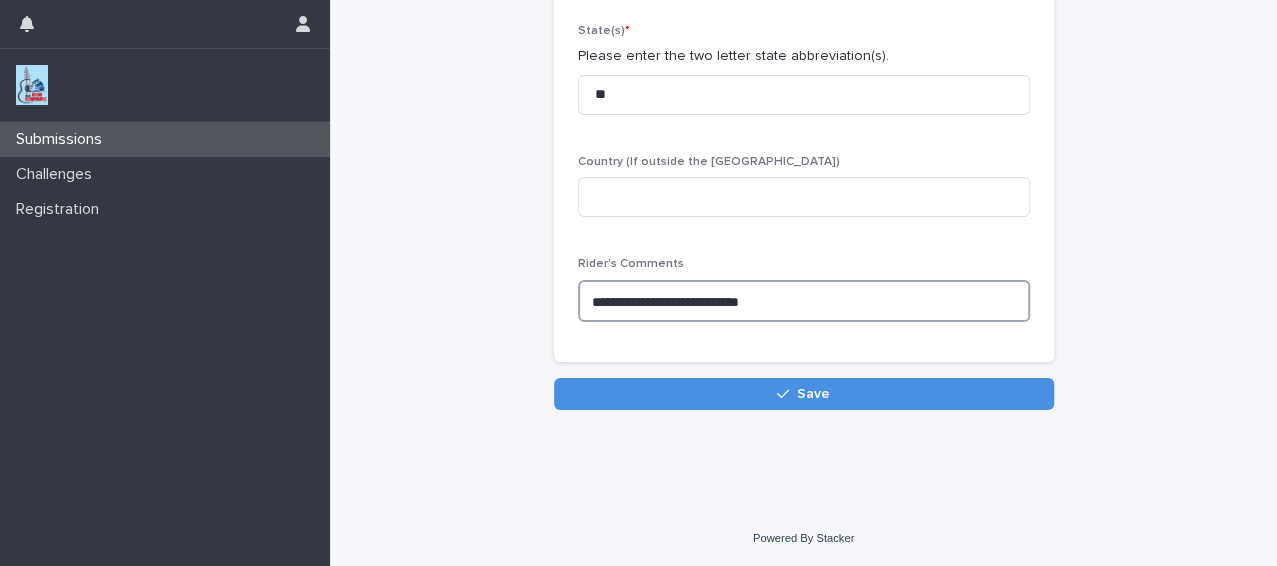 scroll, scrollTop: 504, scrollLeft: 0, axis: vertical 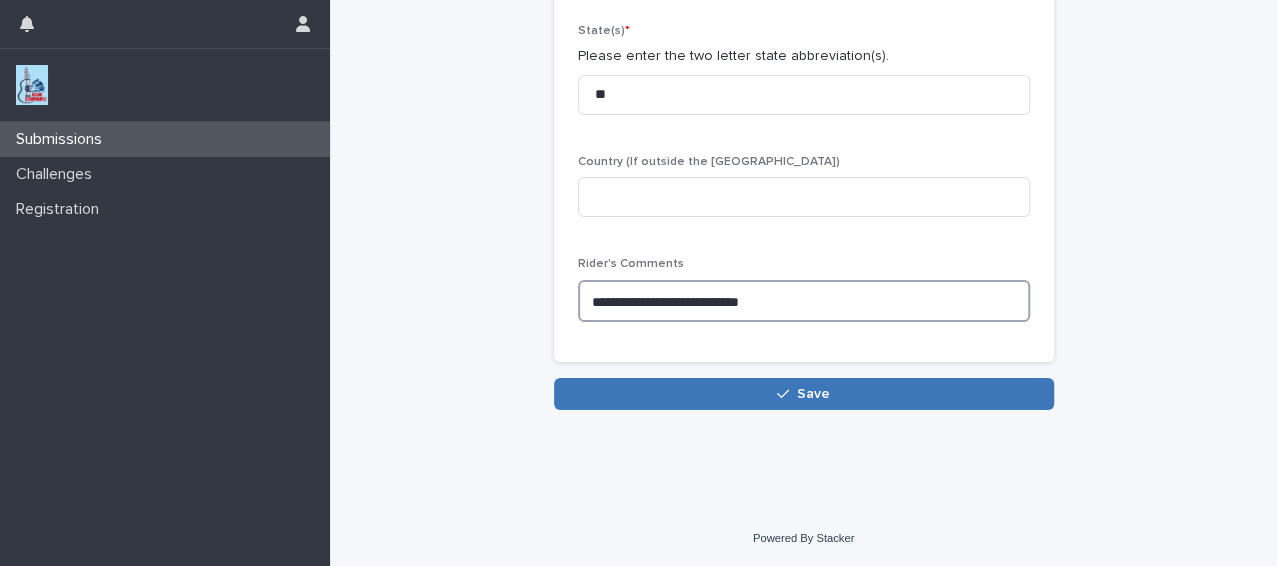 type on "**********" 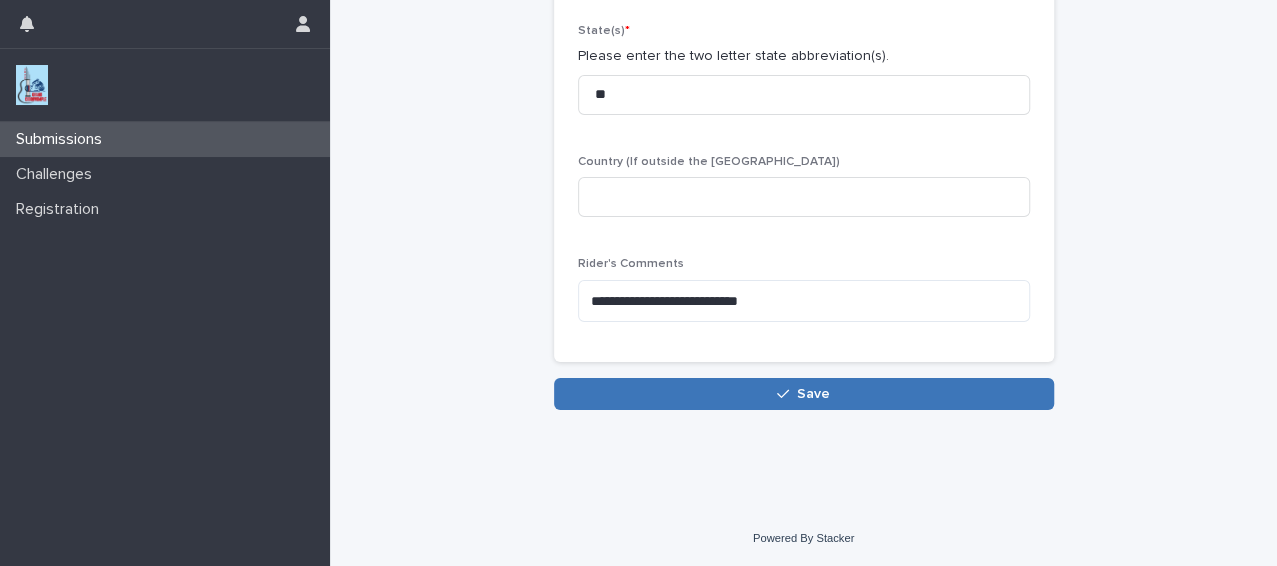 click on "Save" at bounding box center (804, 394) 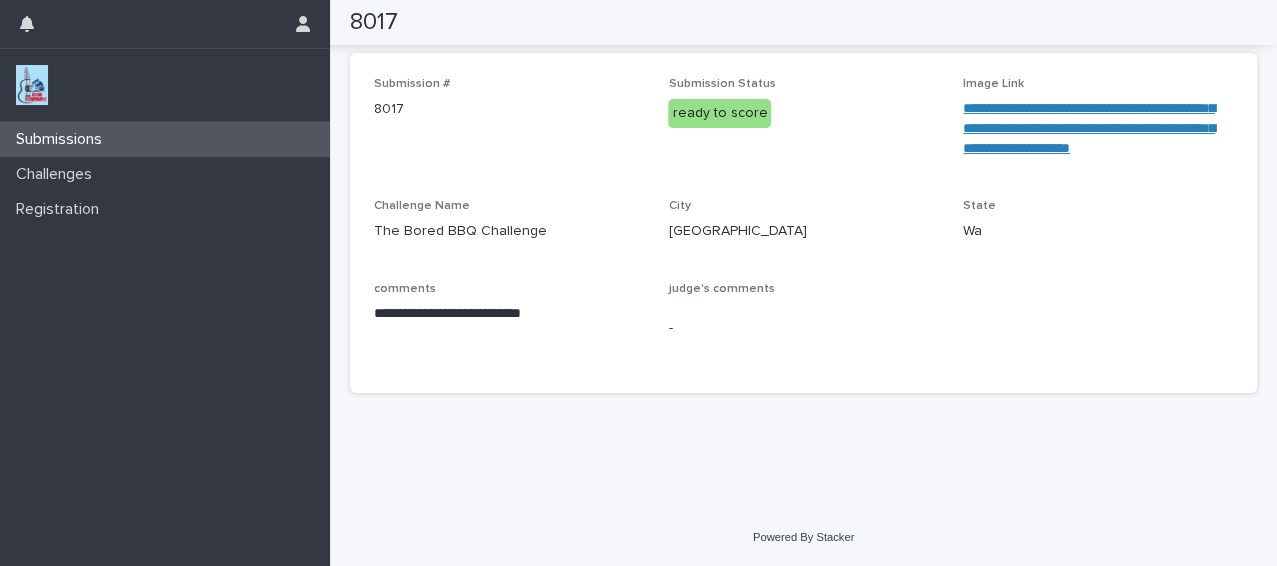 scroll, scrollTop: 133, scrollLeft: 0, axis: vertical 